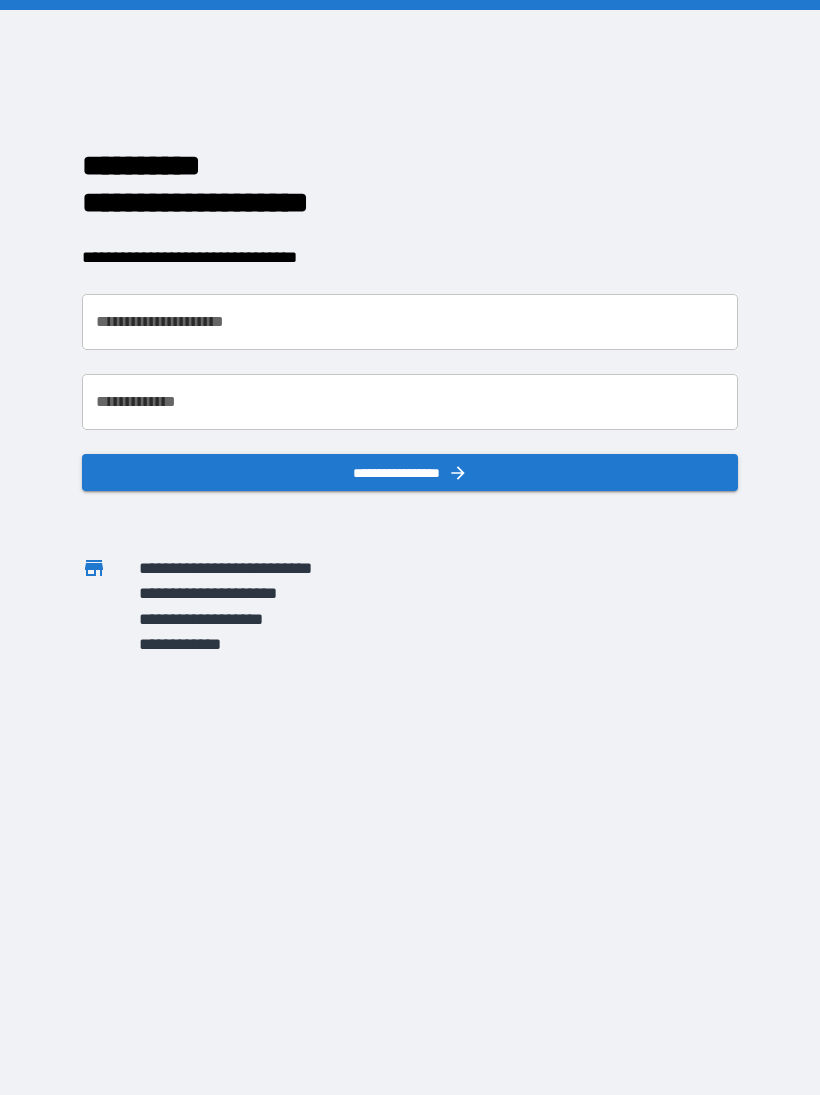 scroll, scrollTop: 0, scrollLeft: 0, axis: both 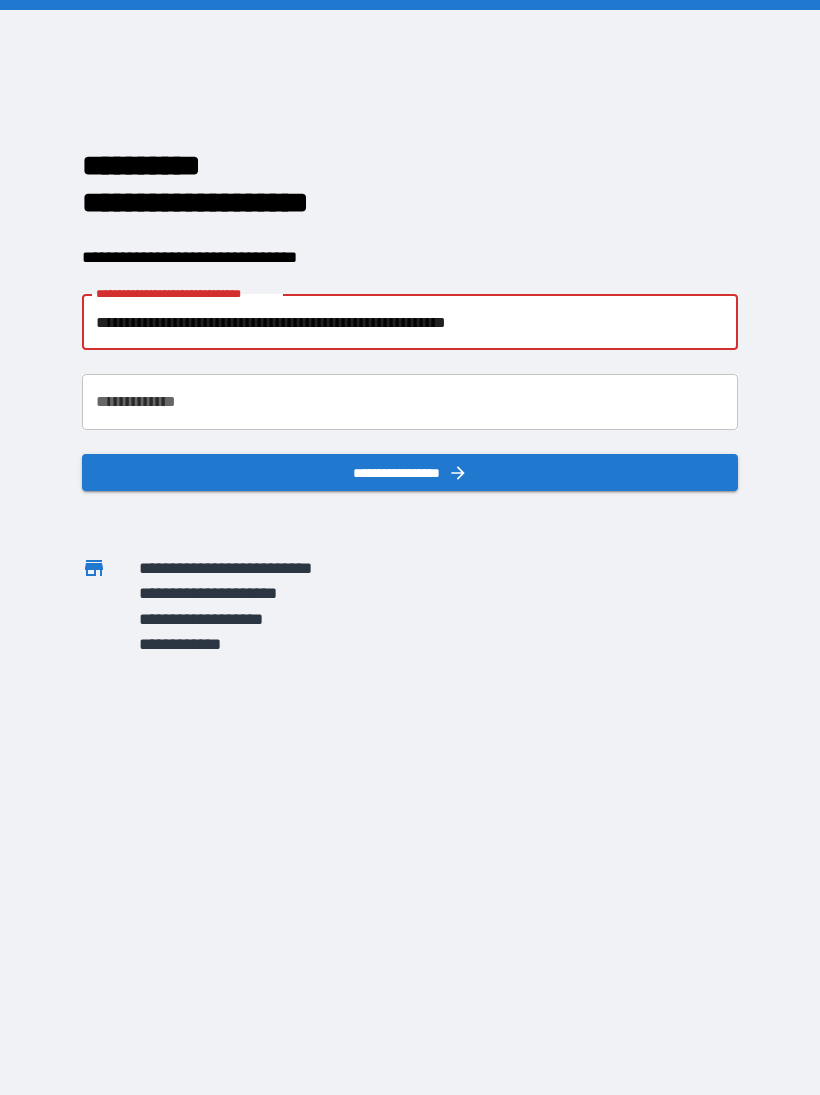 type on "**********" 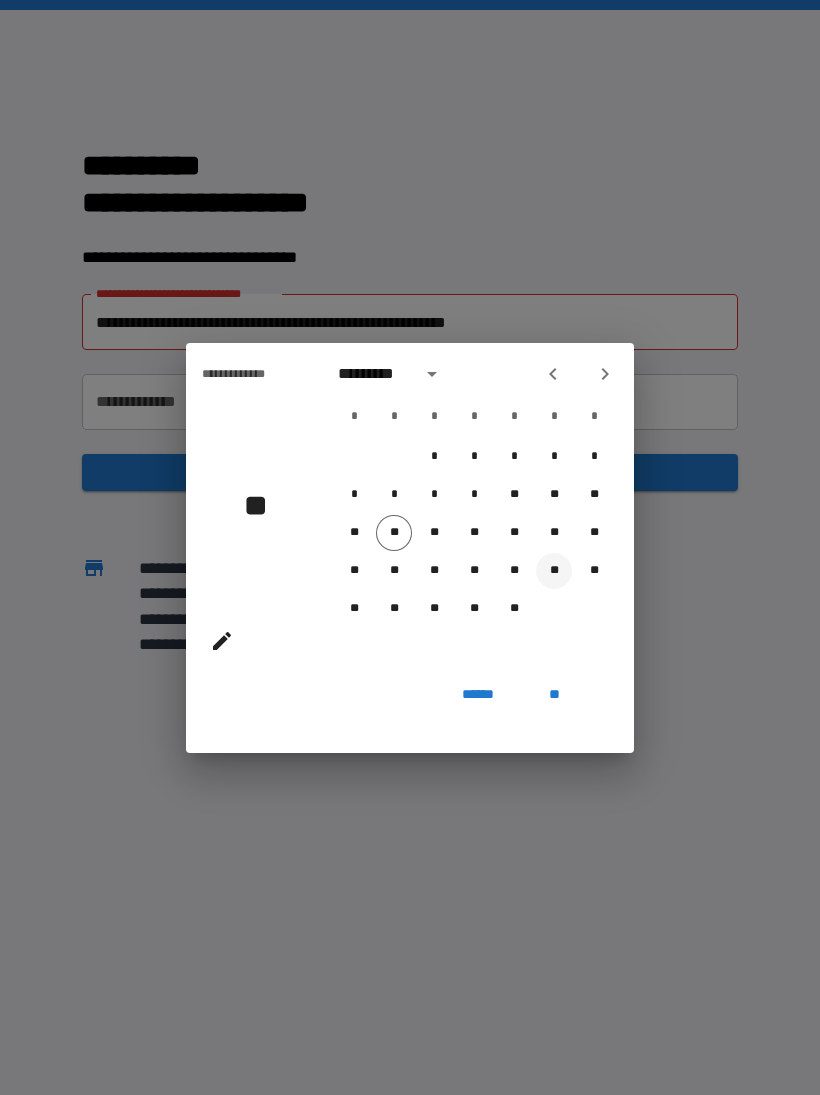 click on "**" at bounding box center [554, 571] 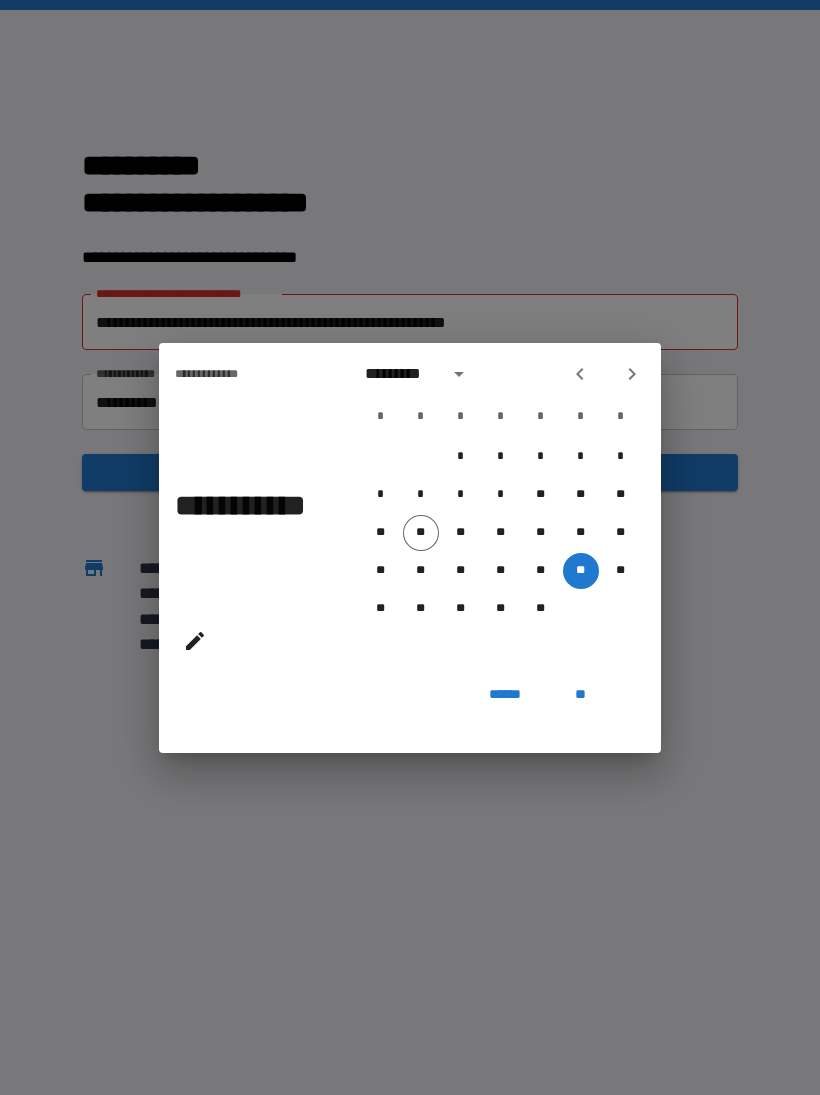 click on "**" at bounding box center (581, 695) 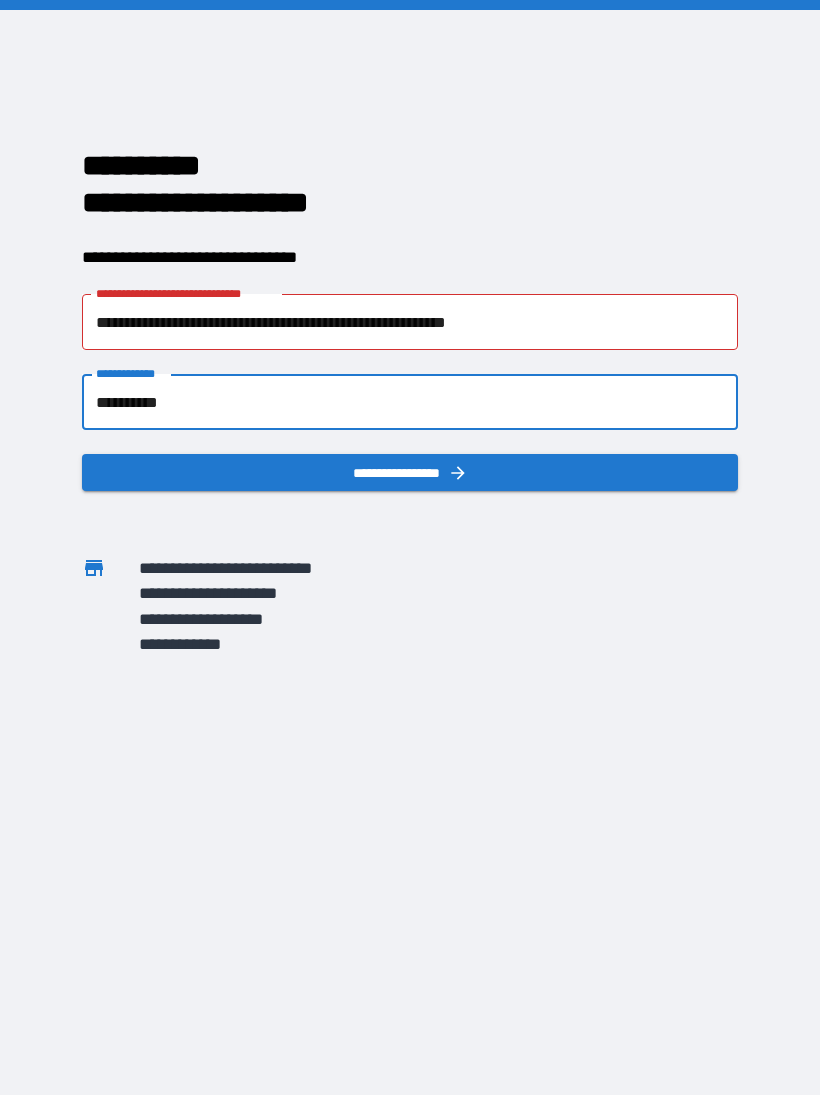 click on "**********" at bounding box center (410, 402) 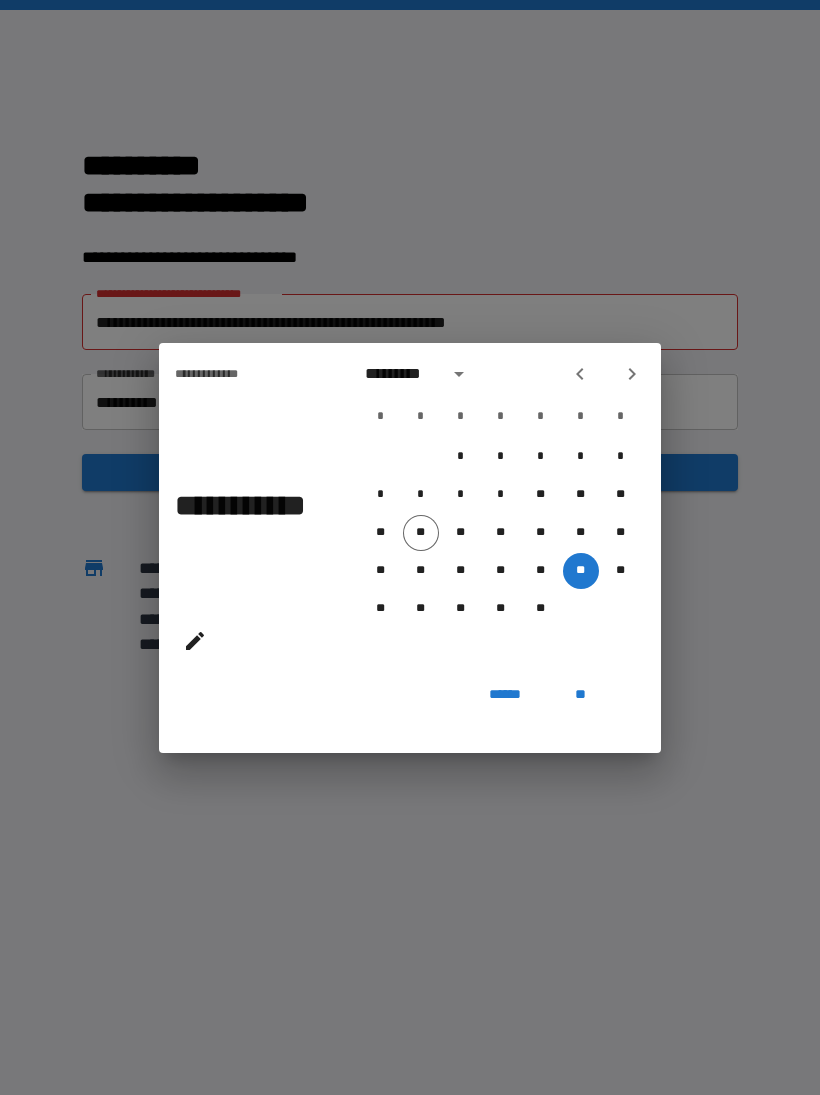 click at bounding box center [606, 374] 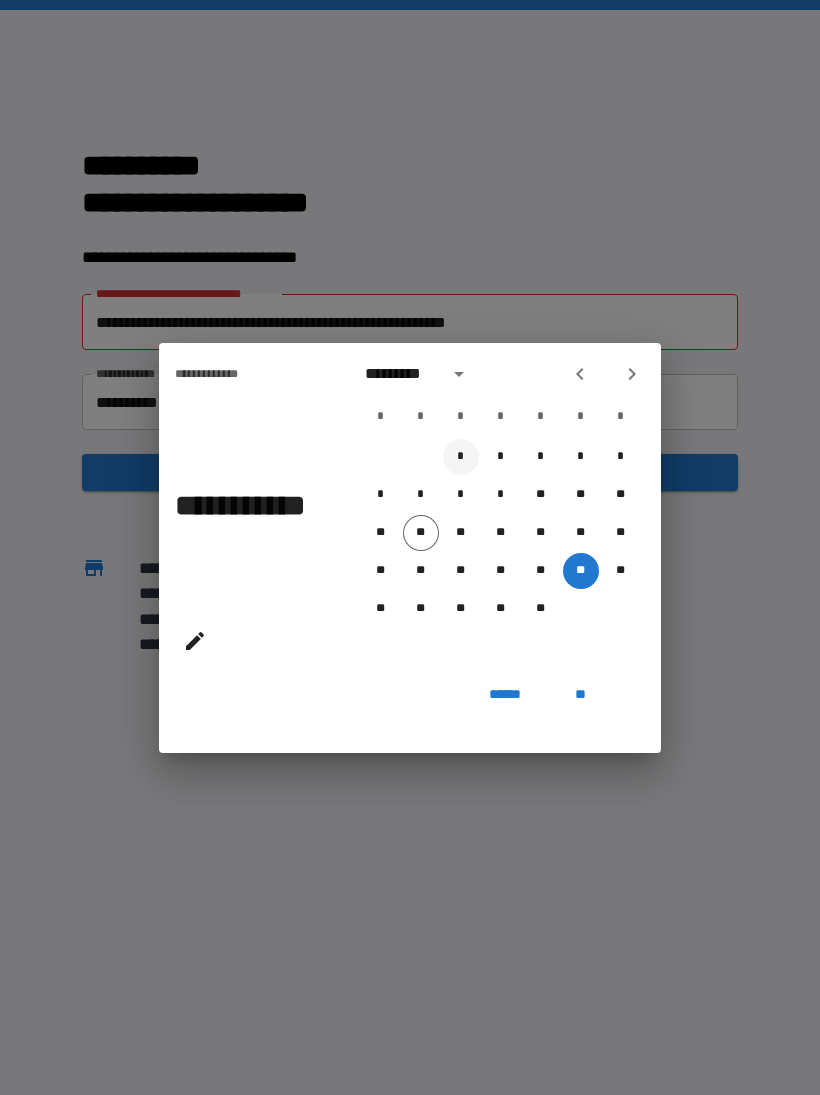 click on "*" at bounding box center (461, 457) 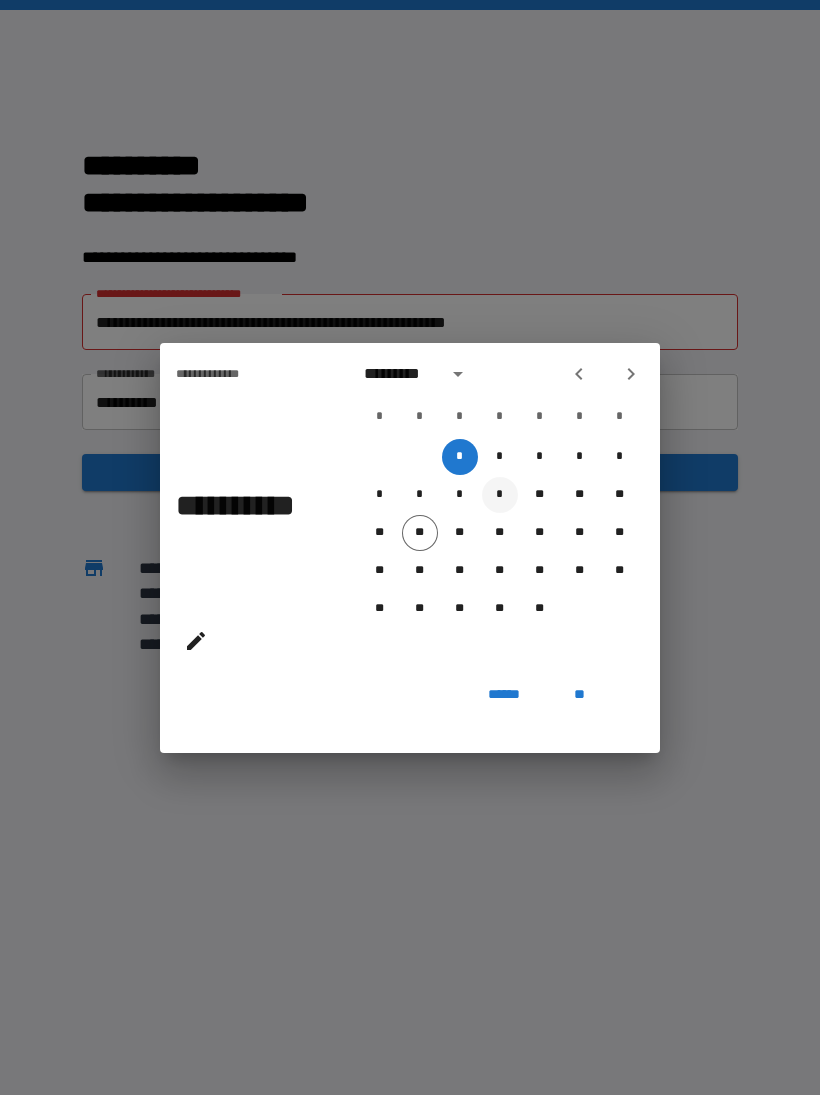 click on "*" at bounding box center (500, 495) 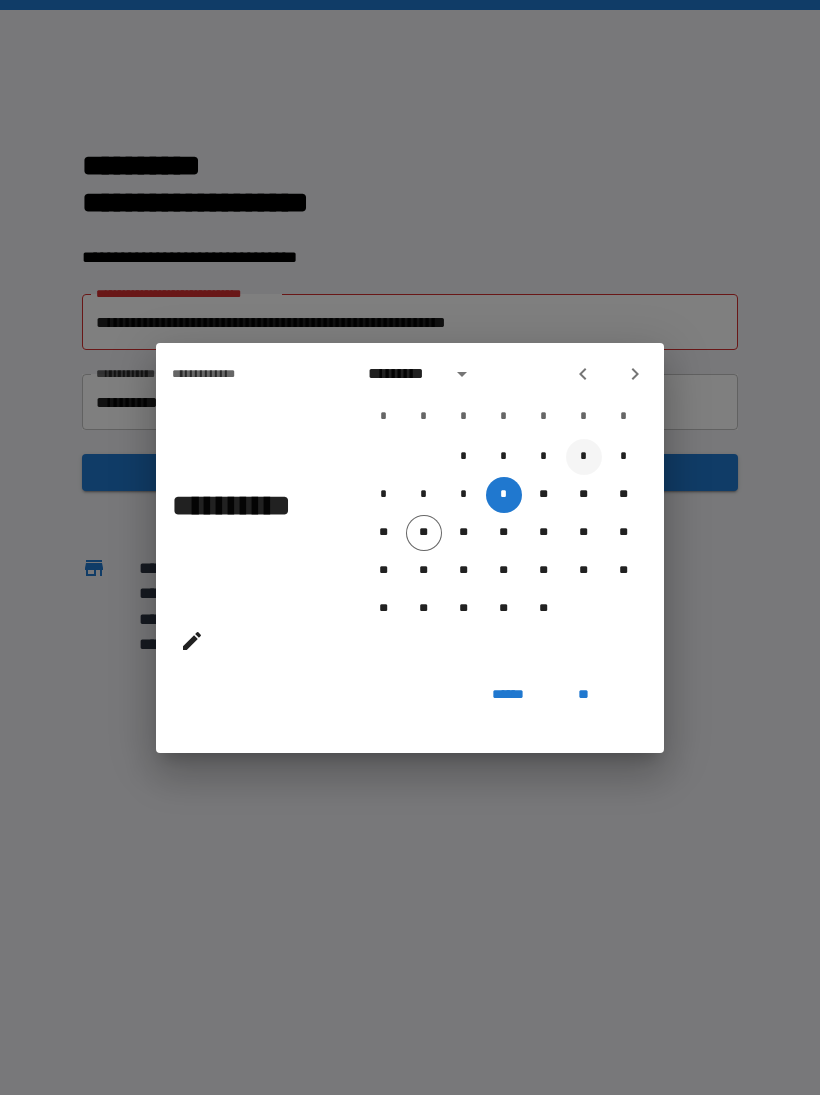 click on "*" at bounding box center (584, 457) 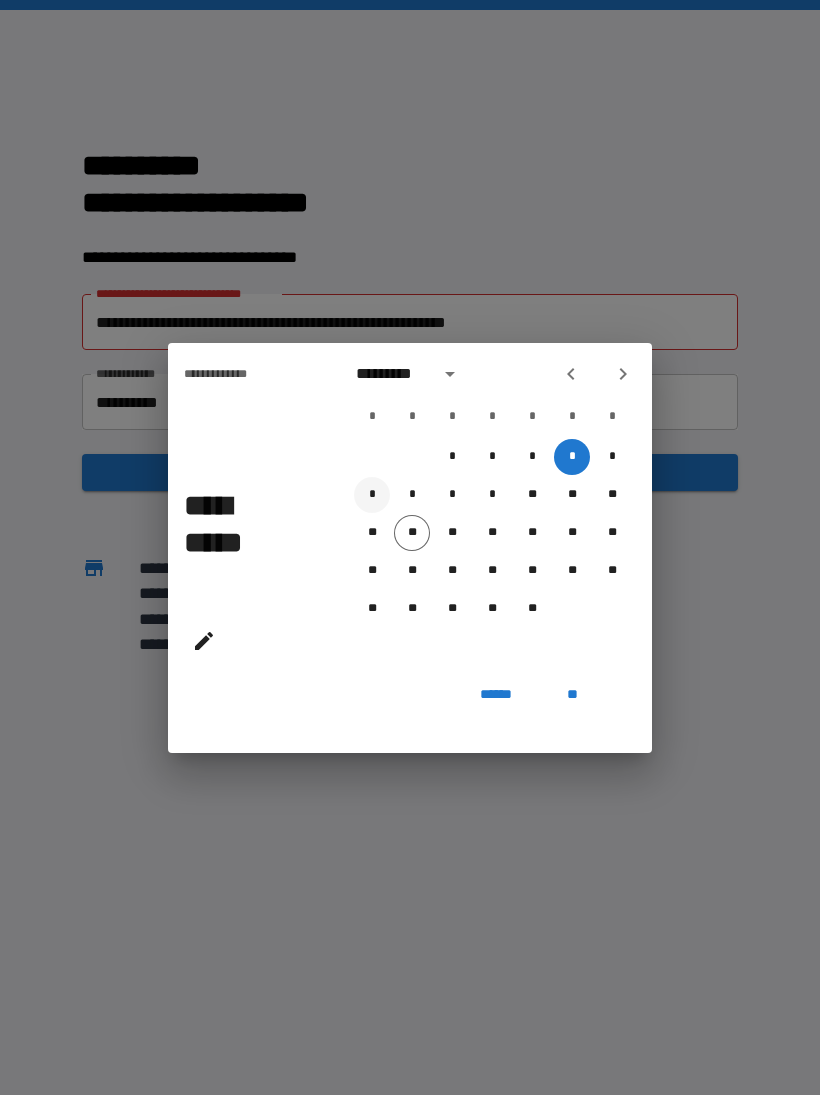 click on "*" at bounding box center (372, 495) 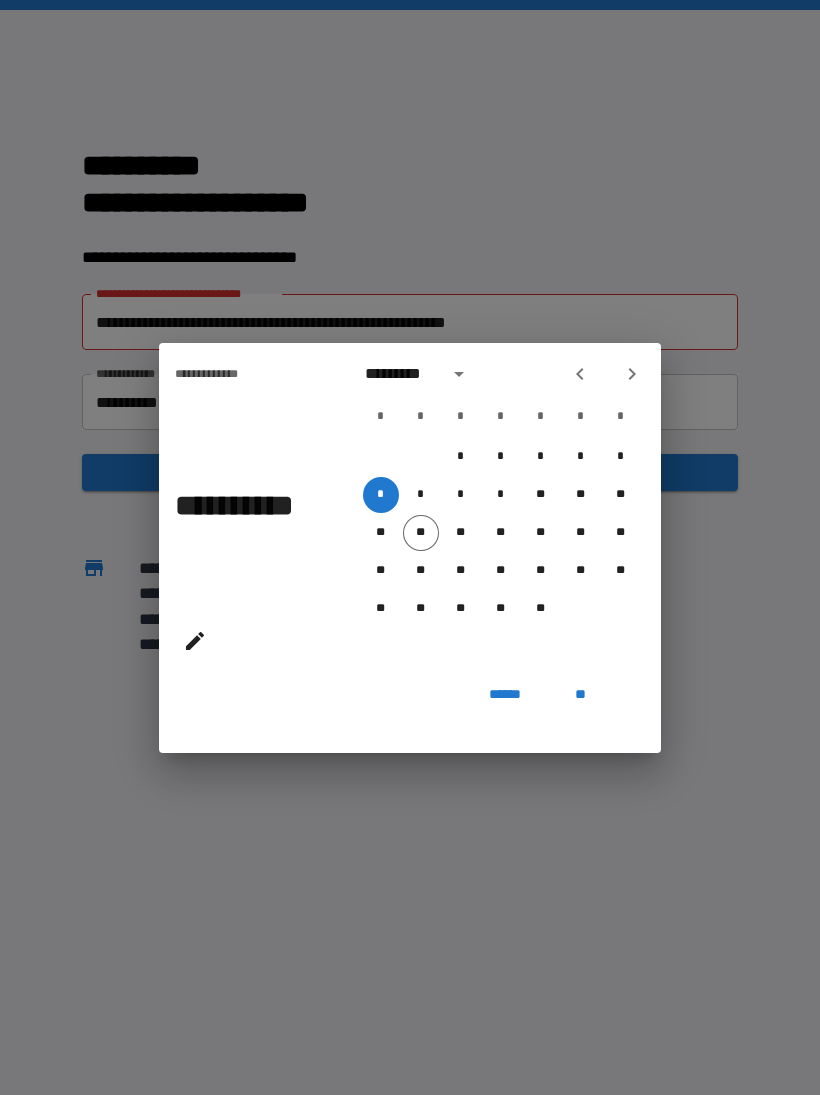 click on "******" at bounding box center [504, 695] 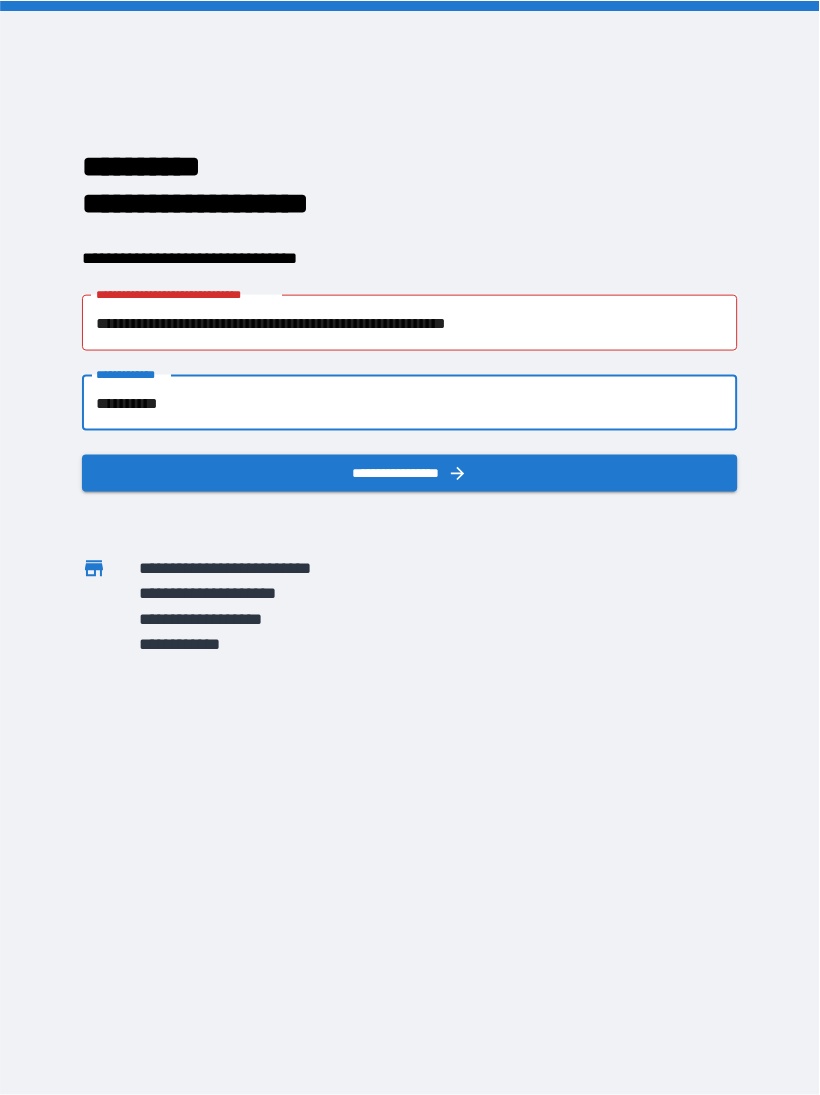 scroll, scrollTop: 2, scrollLeft: 0, axis: vertical 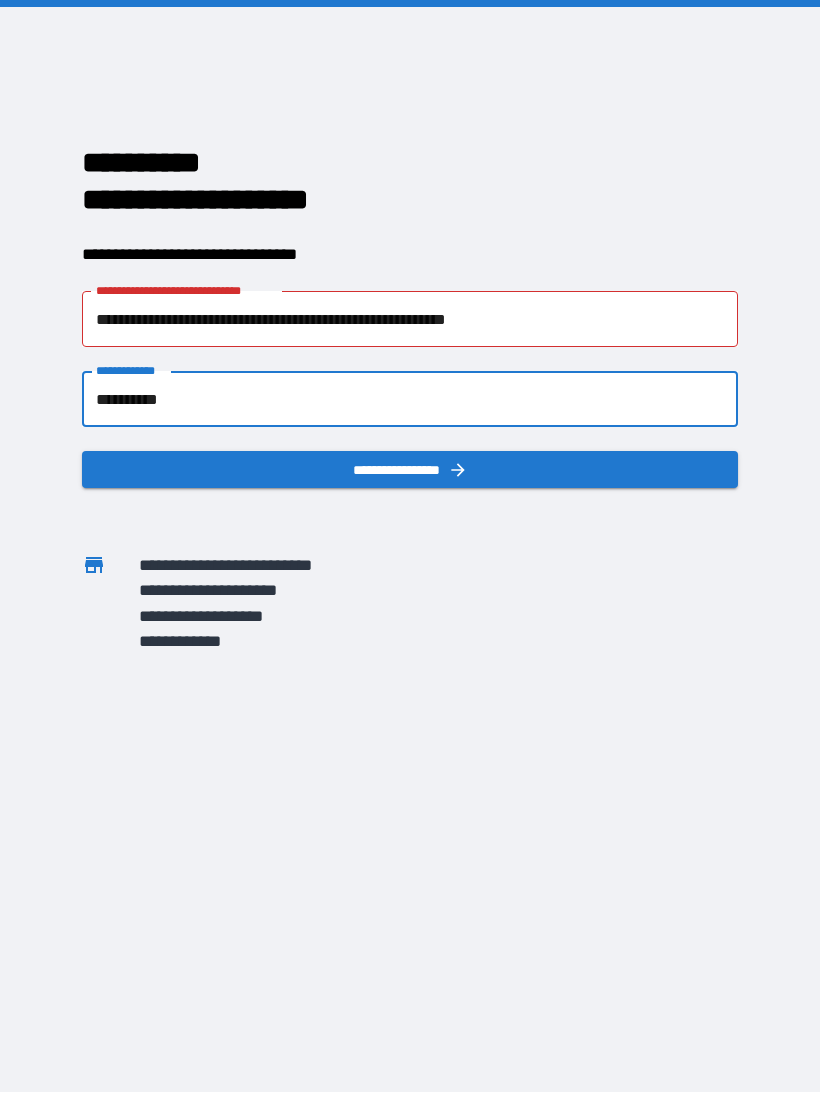 click on "**********" at bounding box center [410, 400] 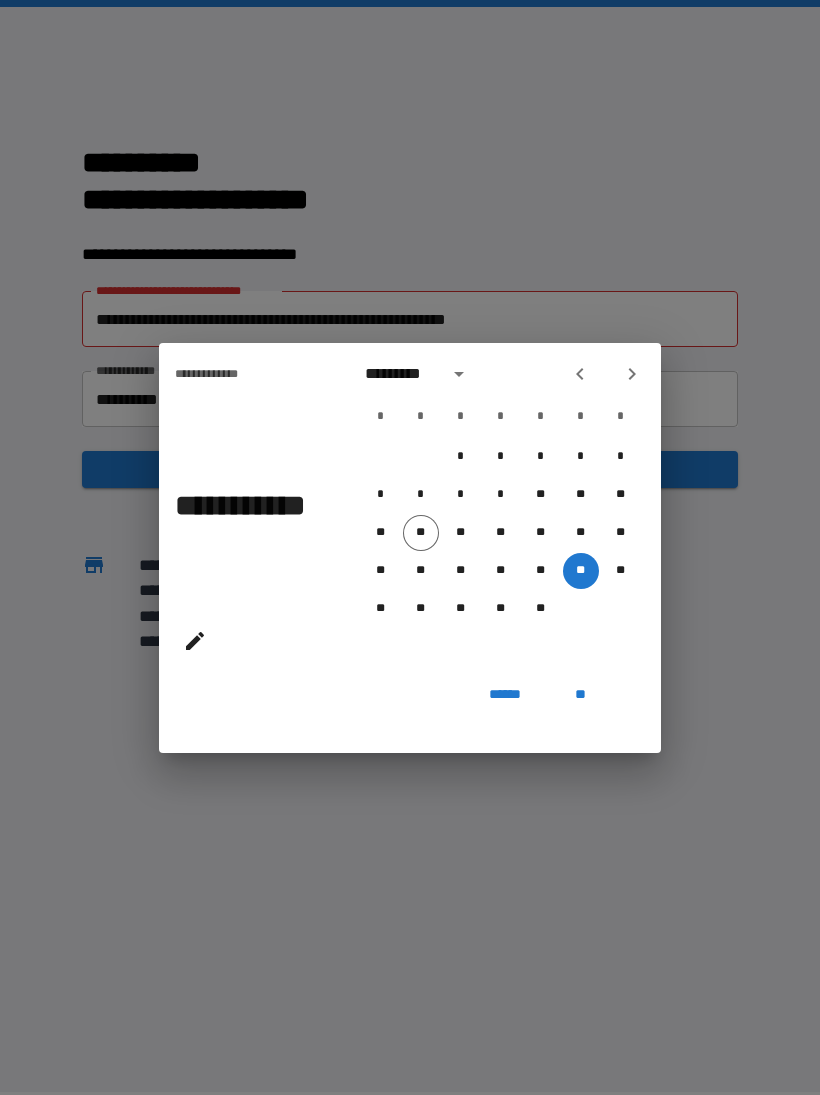 click on "**********" at bounding box center (410, 547) 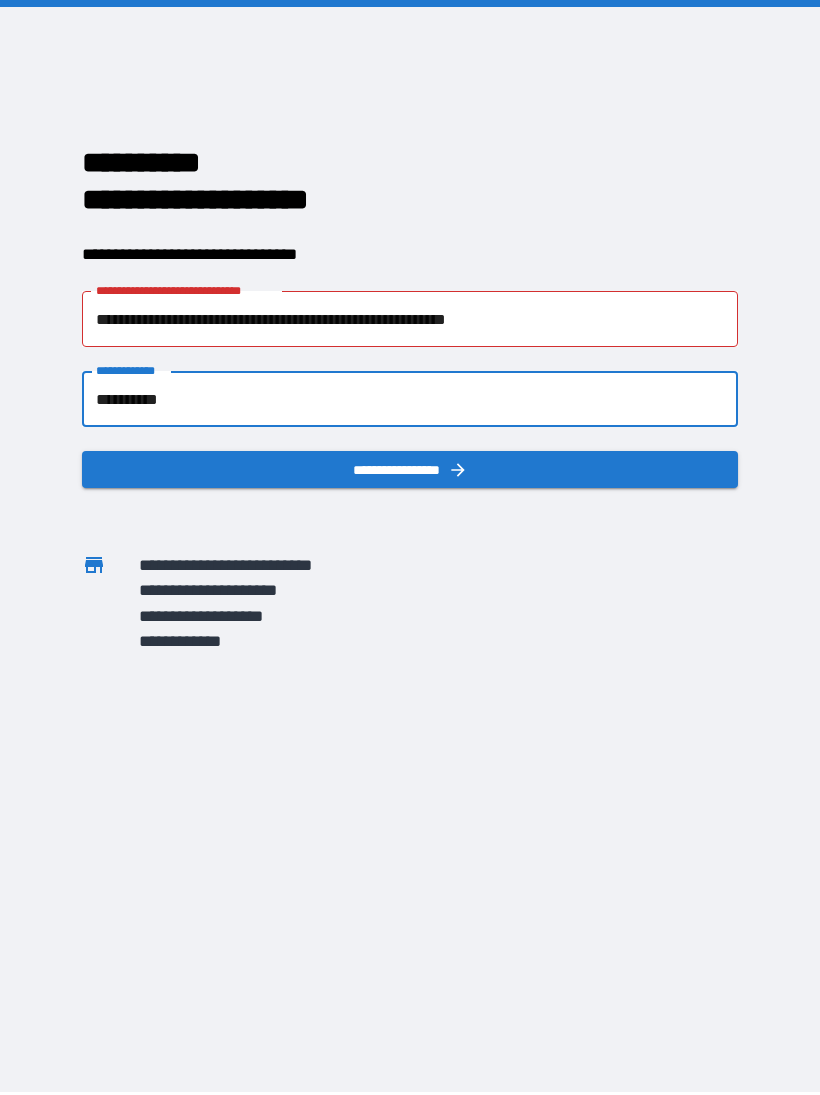click on "**********" at bounding box center (410, 399) 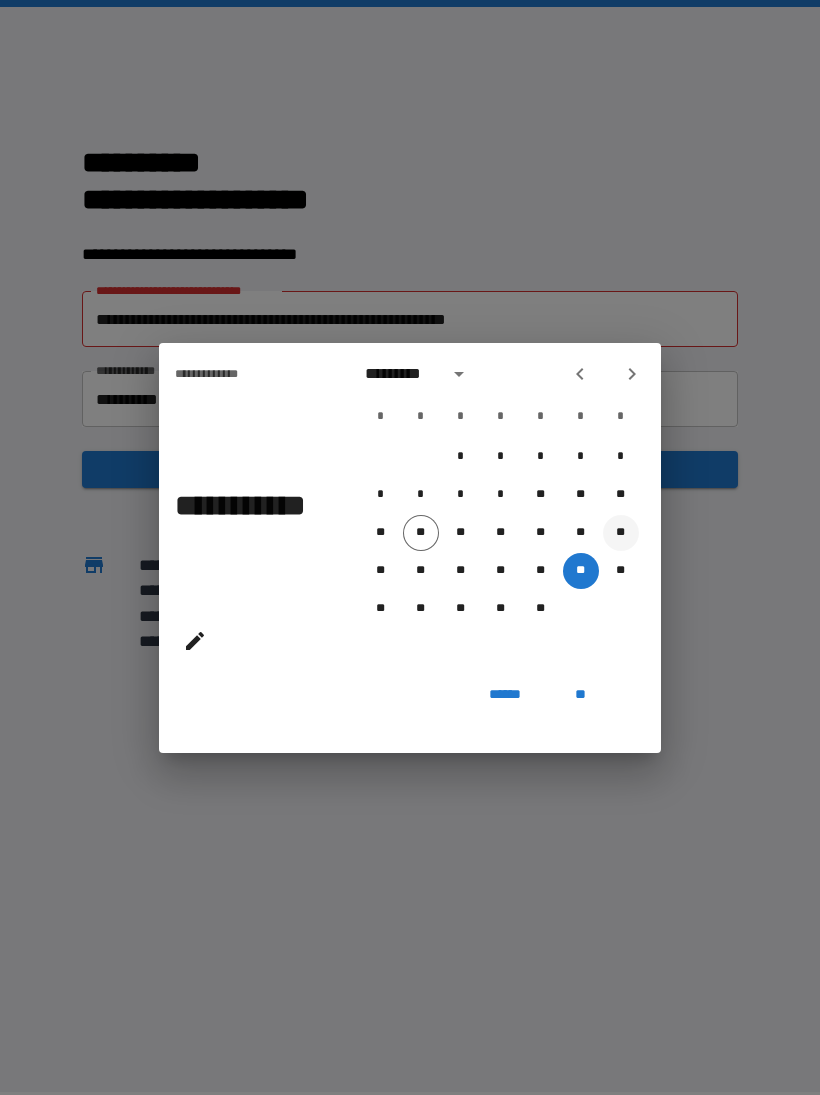 click on "**" at bounding box center [621, 533] 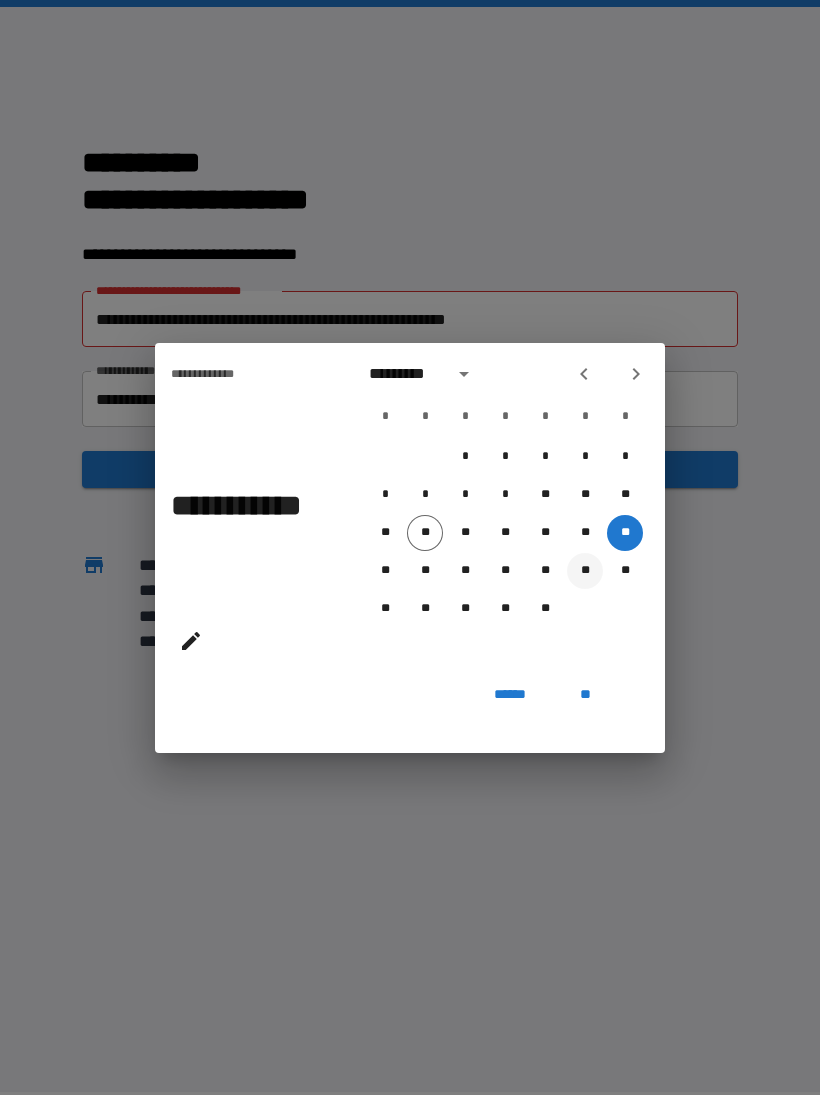 click on "**" at bounding box center (585, 571) 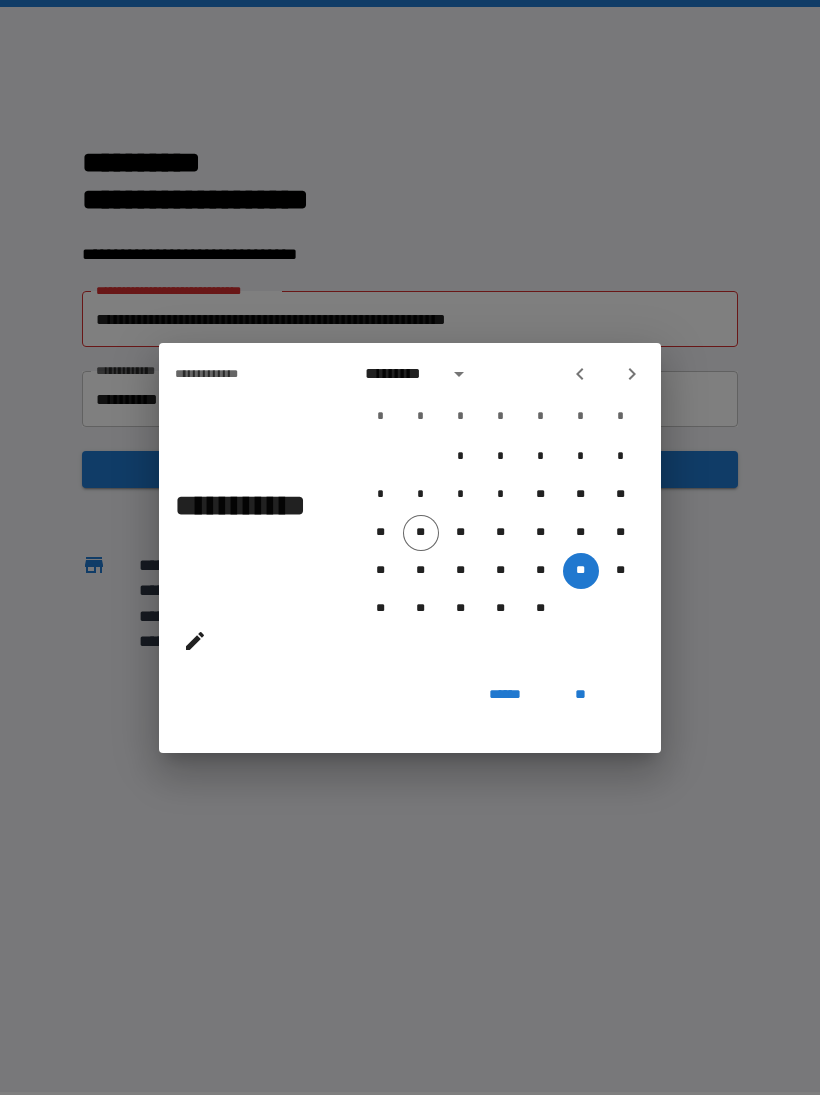click on "**********" at bounding box center [410, 547] 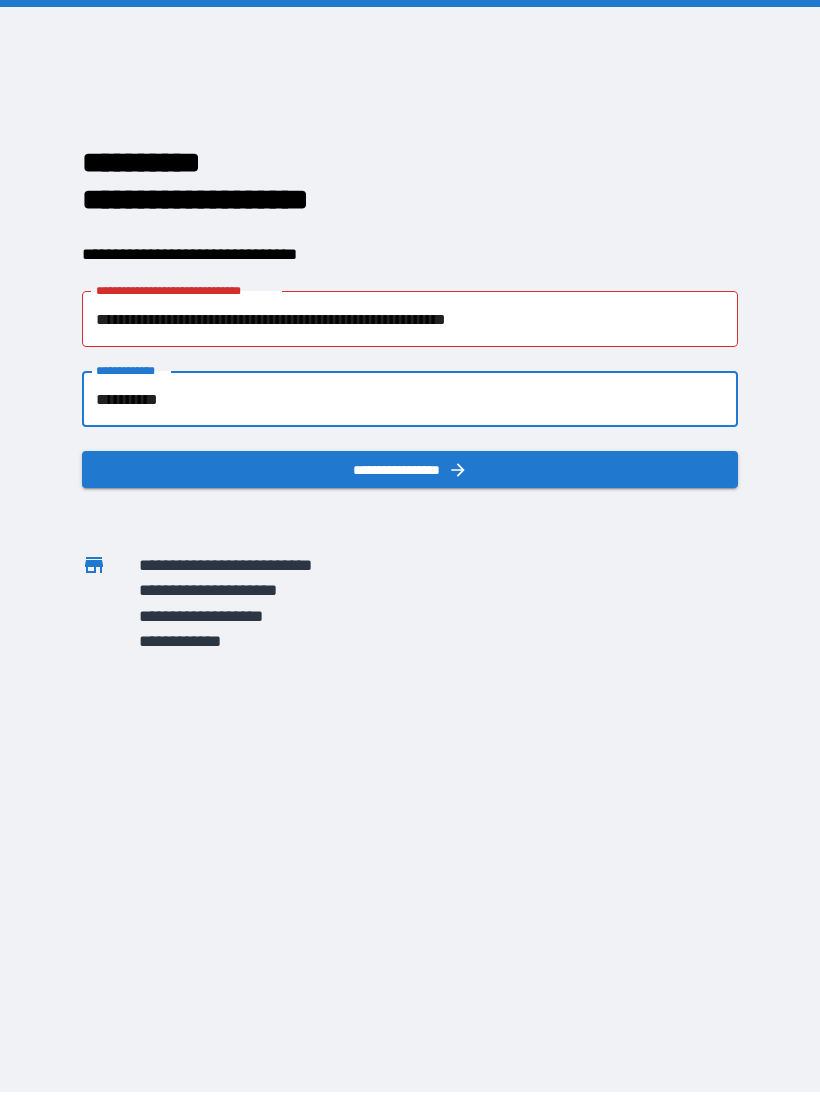 click on "**********" at bounding box center [410, 399] 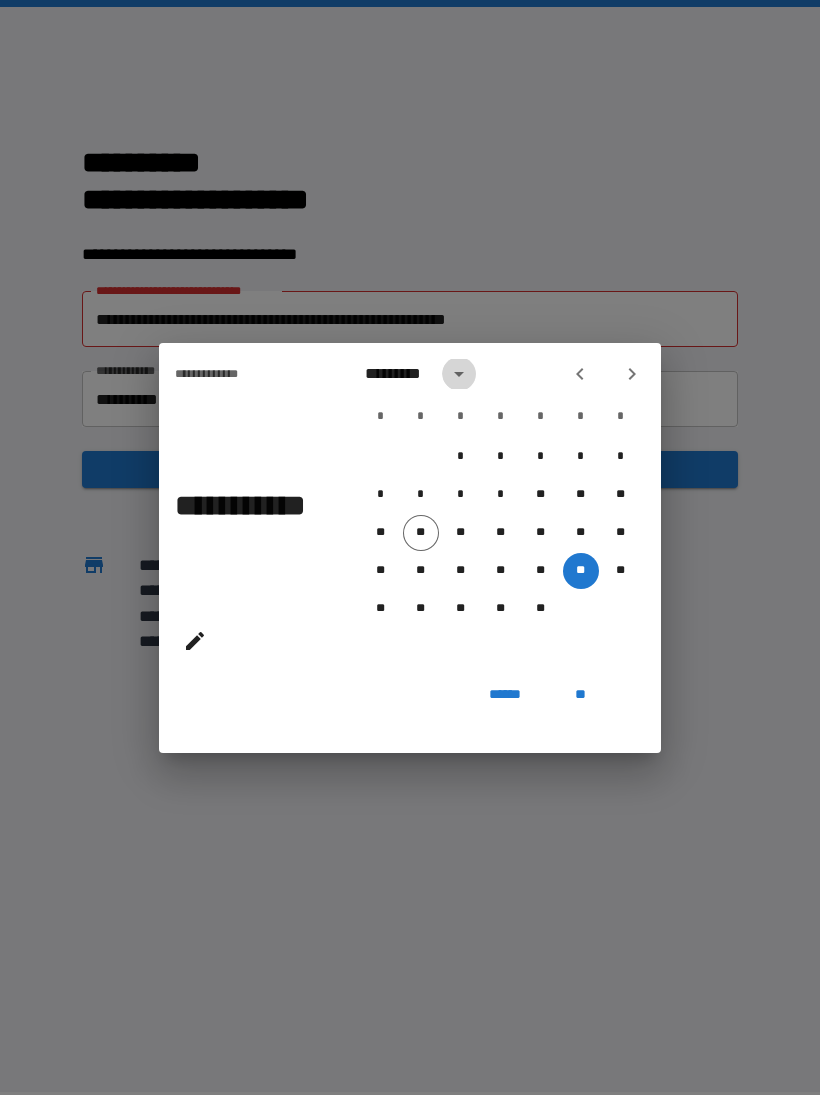 click 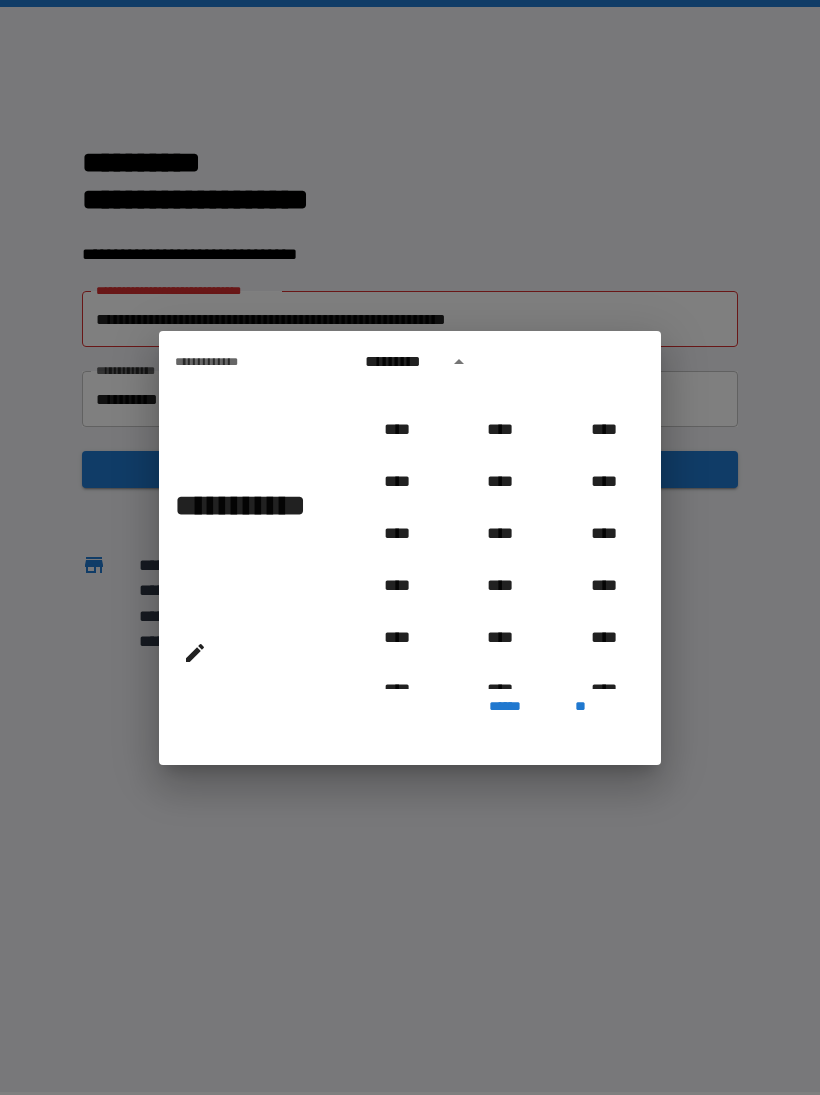 scroll, scrollTop: 552, scrollLeft: 0, axis: vertical 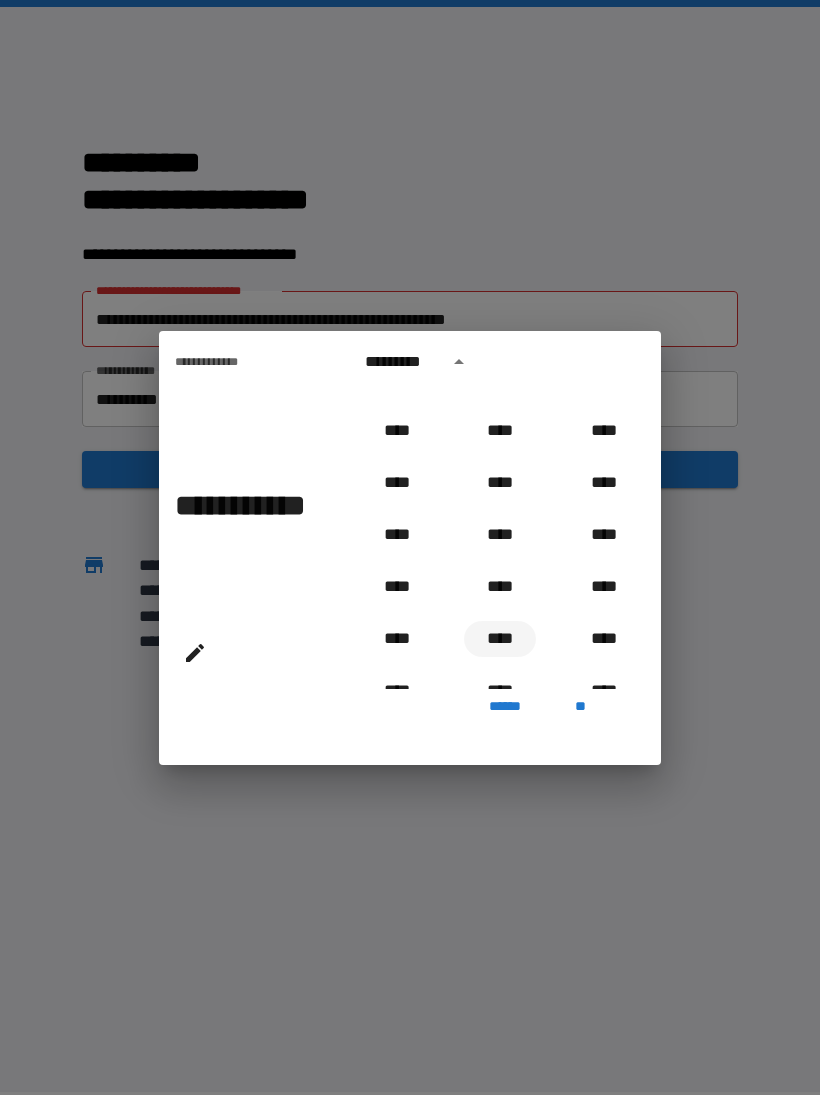 click on "****" at bounding box center (500, 639) 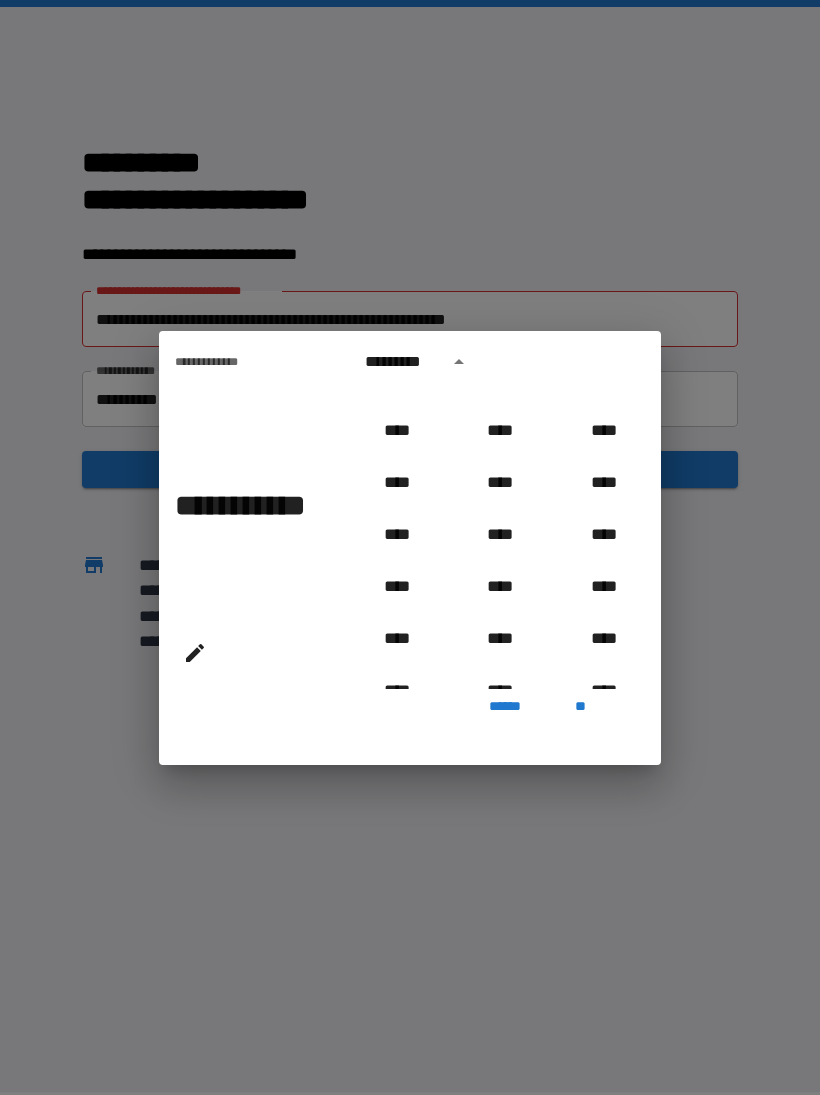 type on "**********" 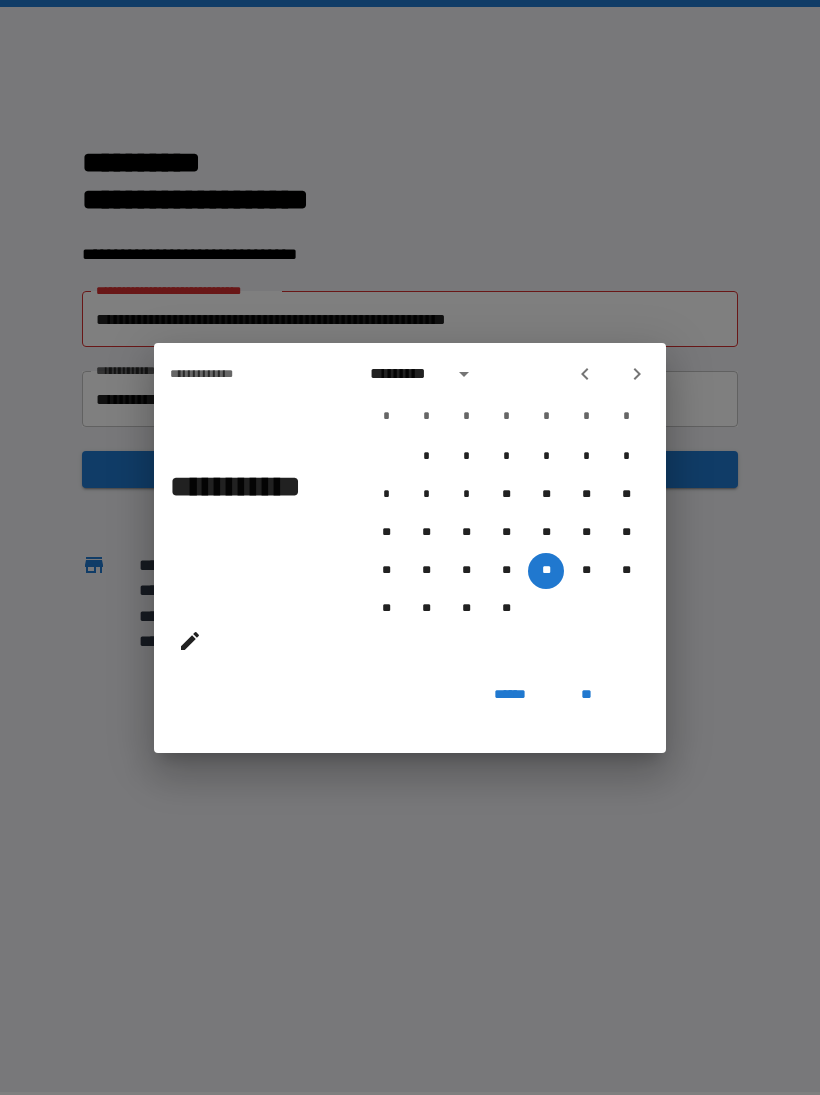 click on "**" at bounding box center [586, 695] 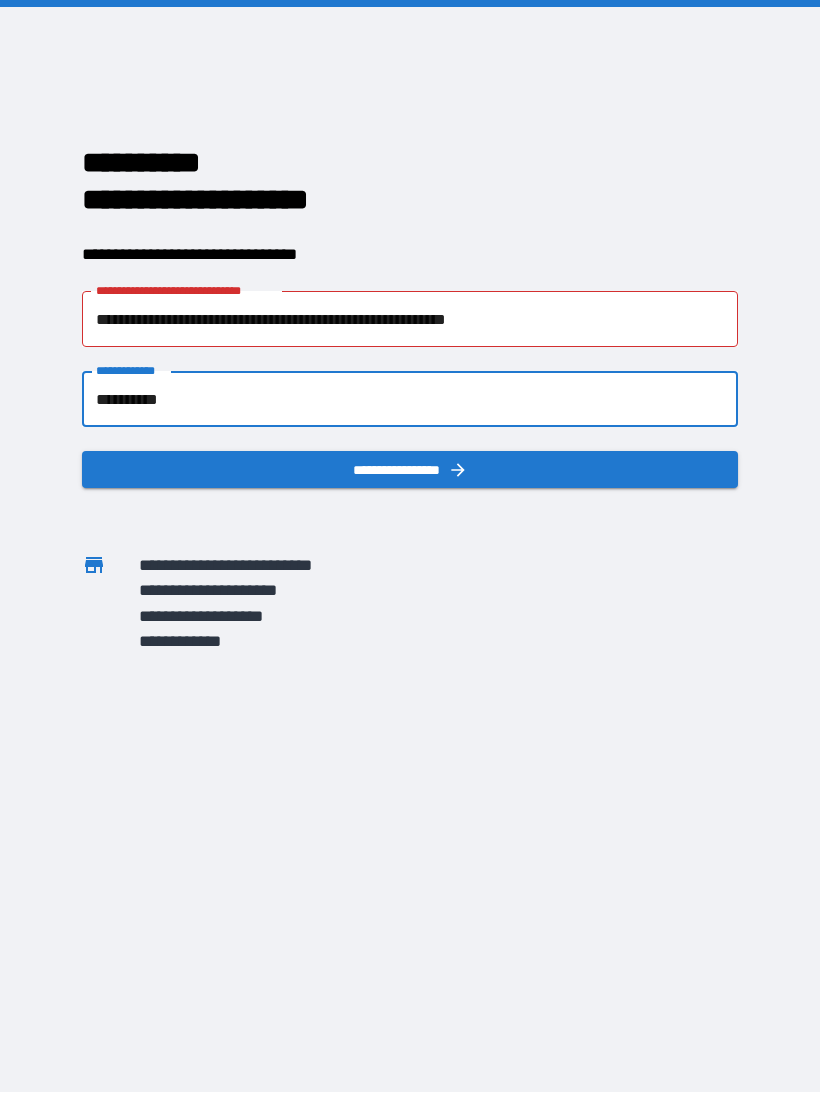 click on "**********" at bounding box center (410, 469) 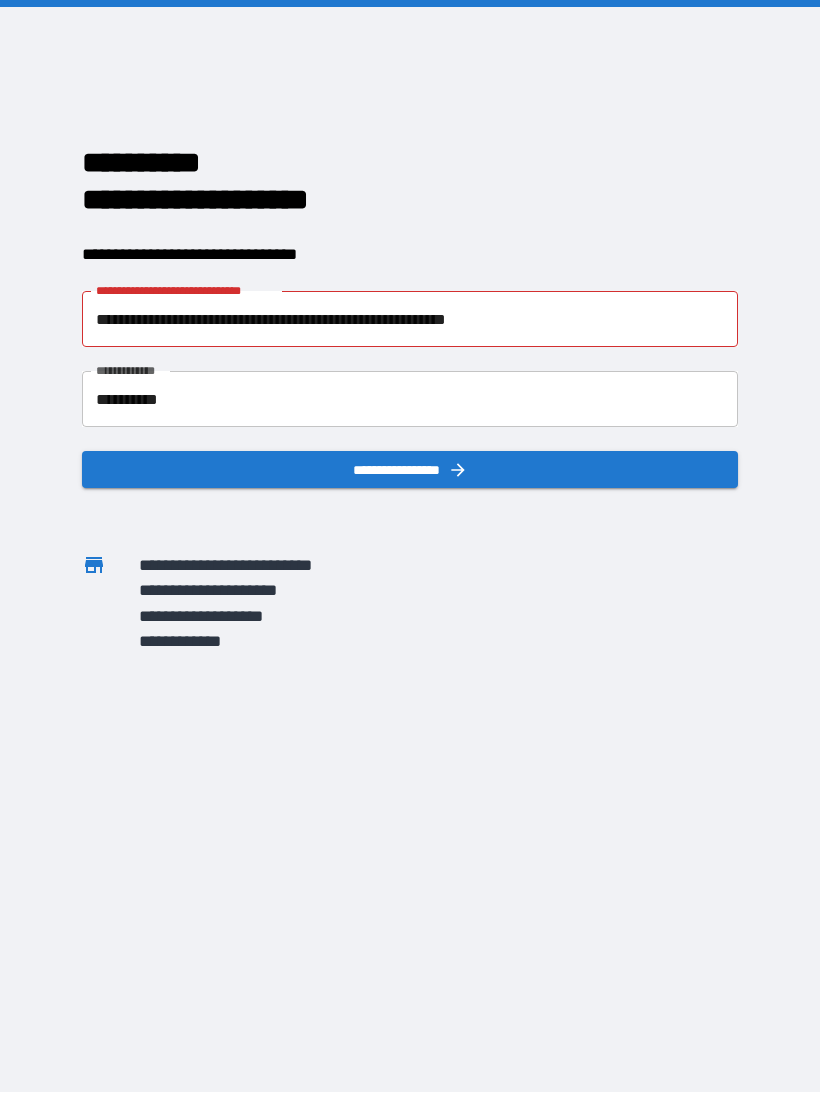click 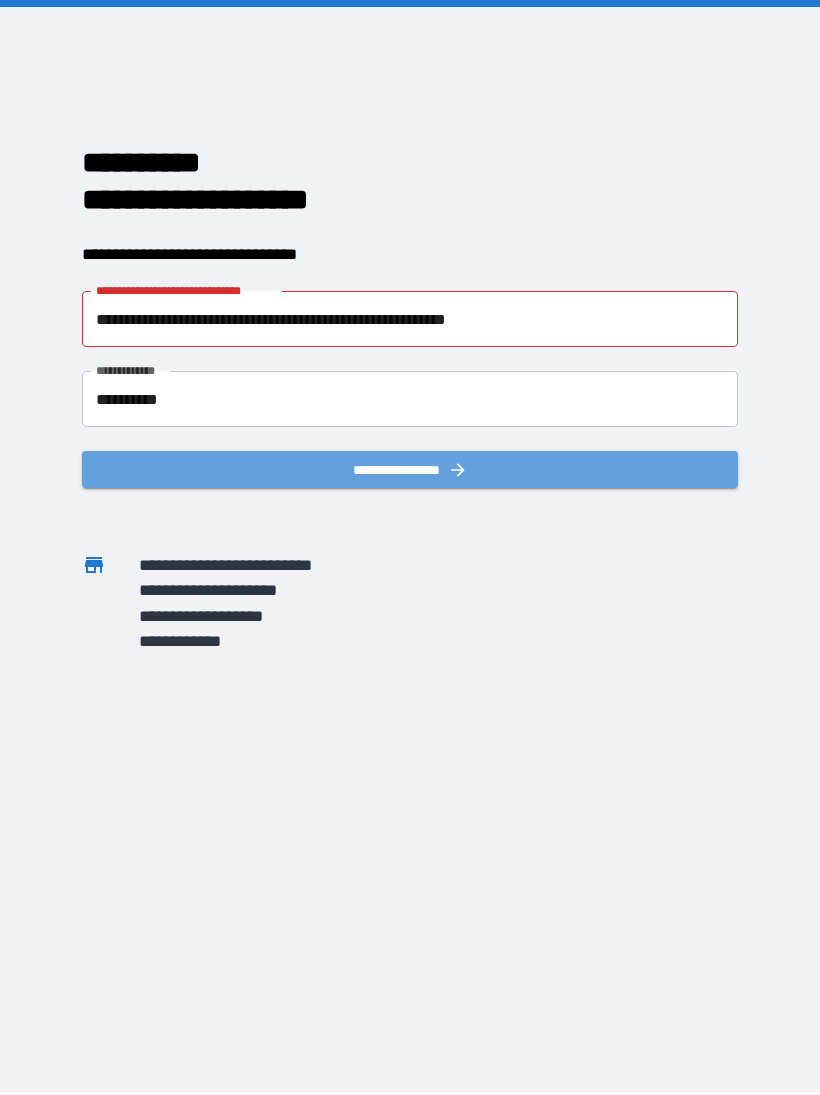 click on "**********" at bounding box center [410, 469] 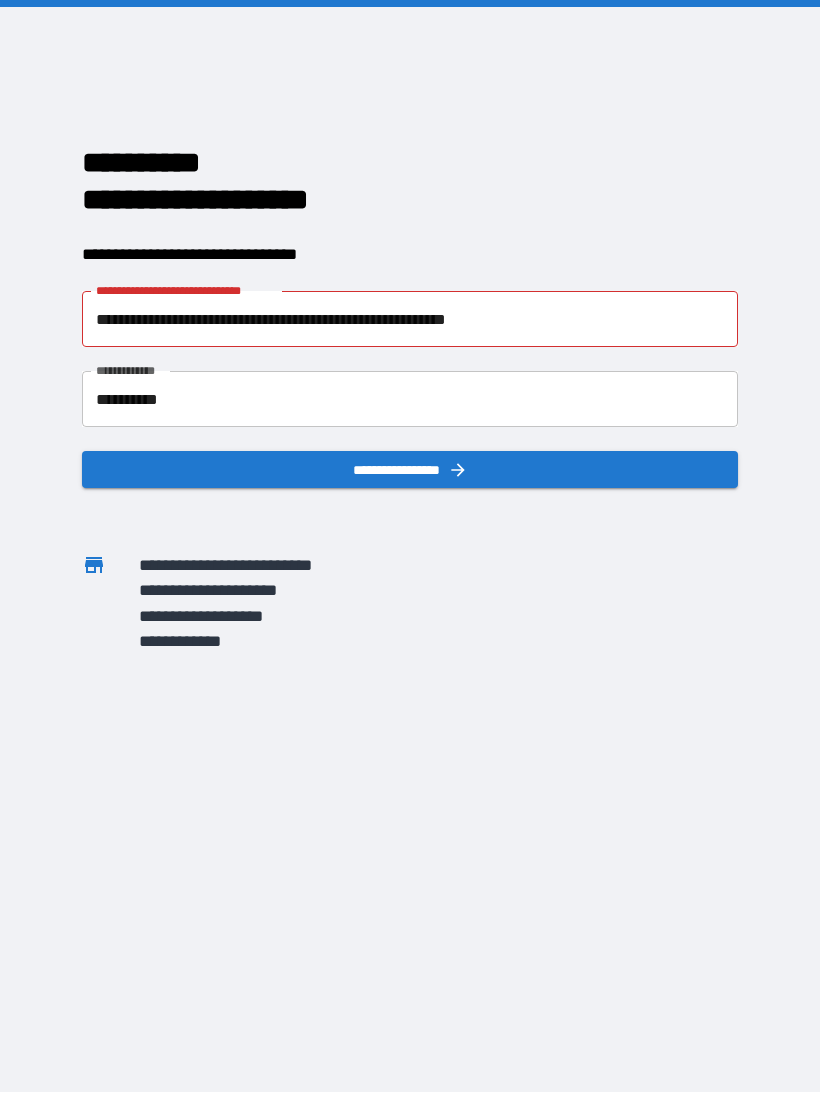 click on "**********" at bounding box center [410, 469] 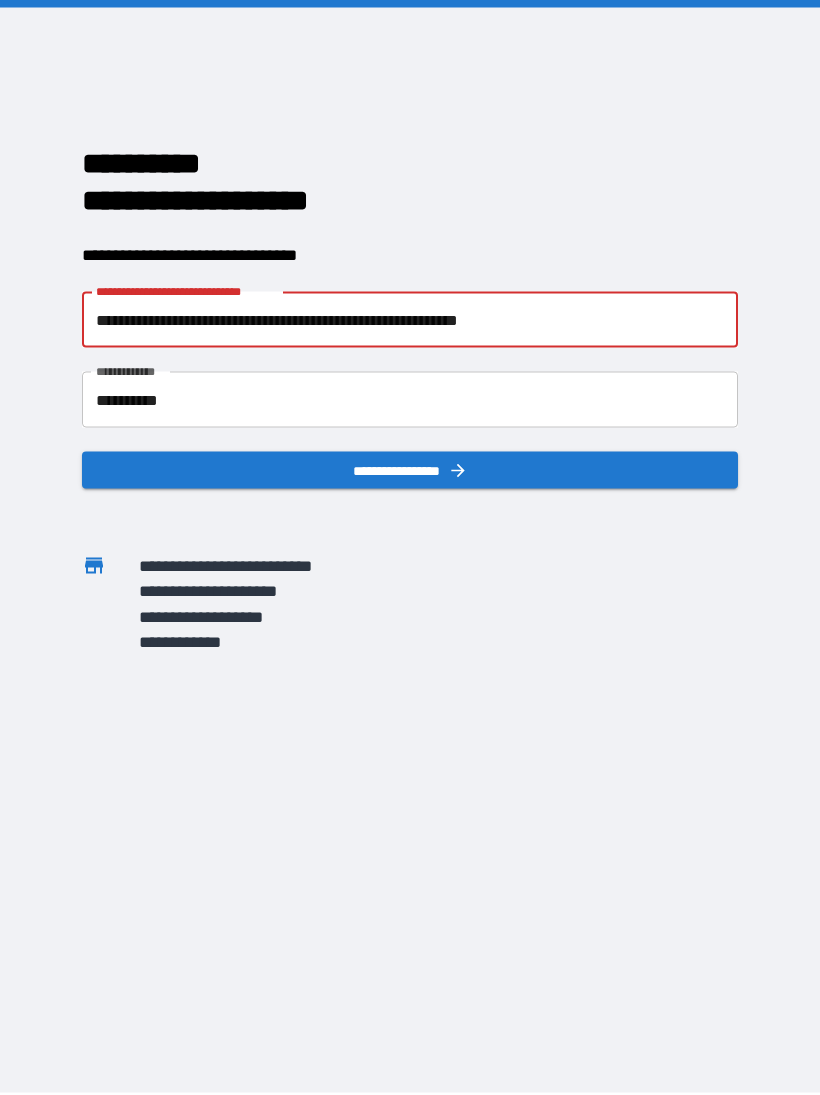 click on "**********" at bounding box center [410, 320] 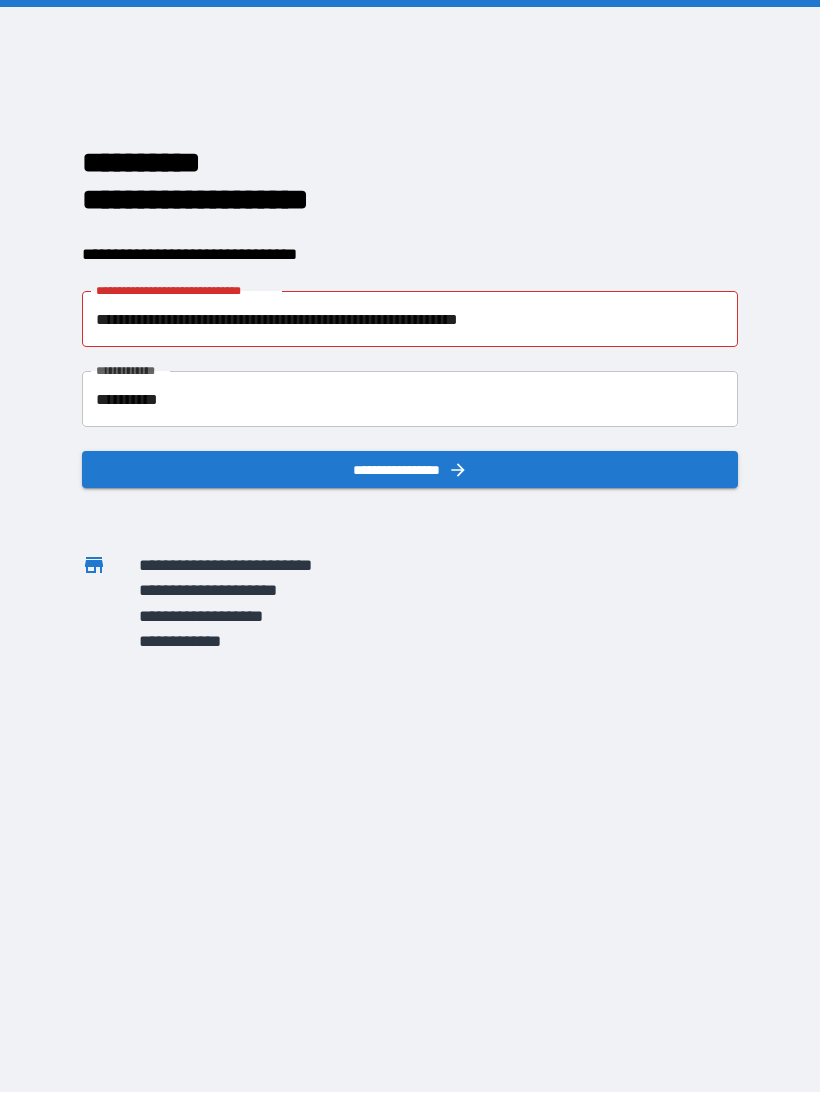click on "**********" at bounding box center (410, 469) 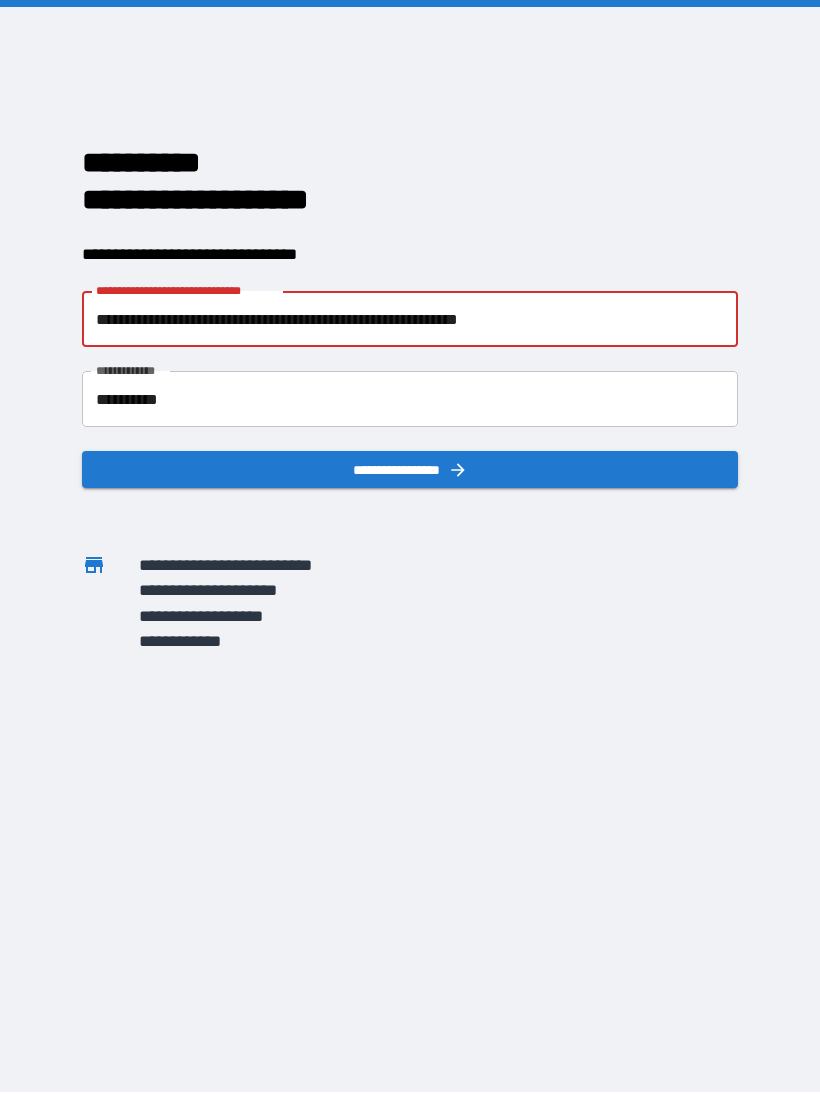 scroll, scrollTop: 2, scrollLeft: 0, axis: vertical 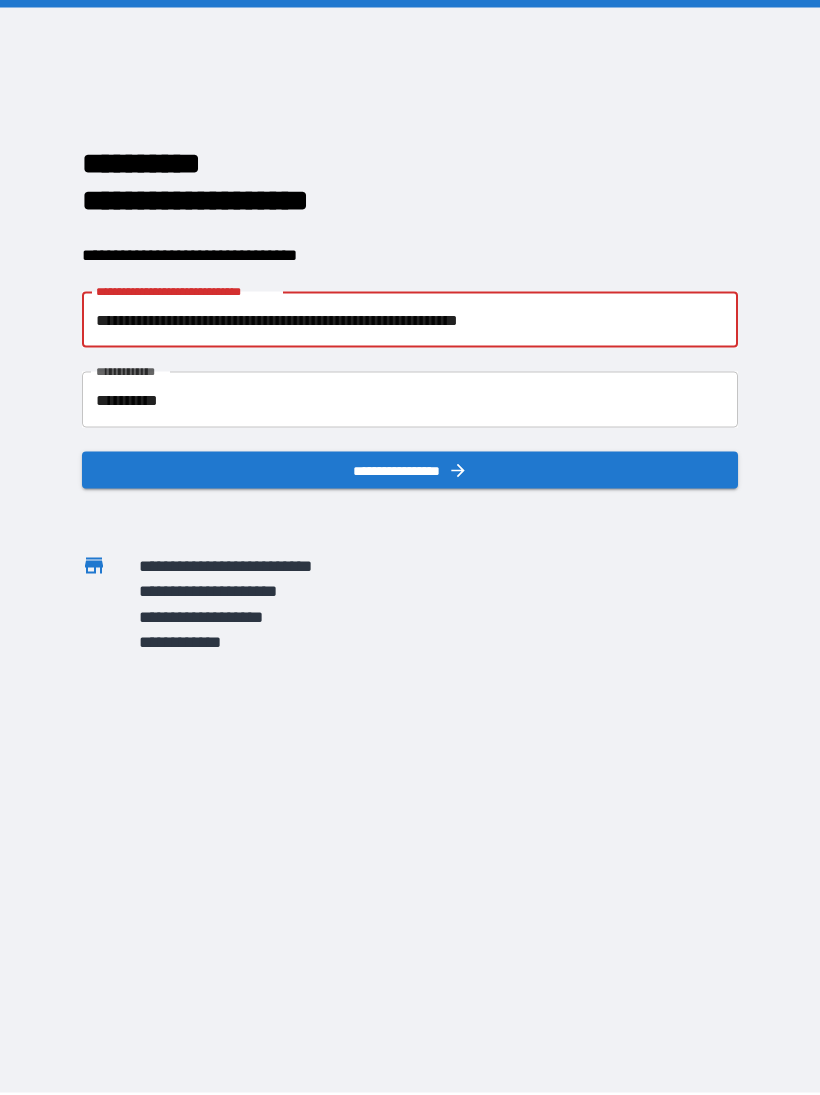 click on "**********" at bounding box center [410, 320] 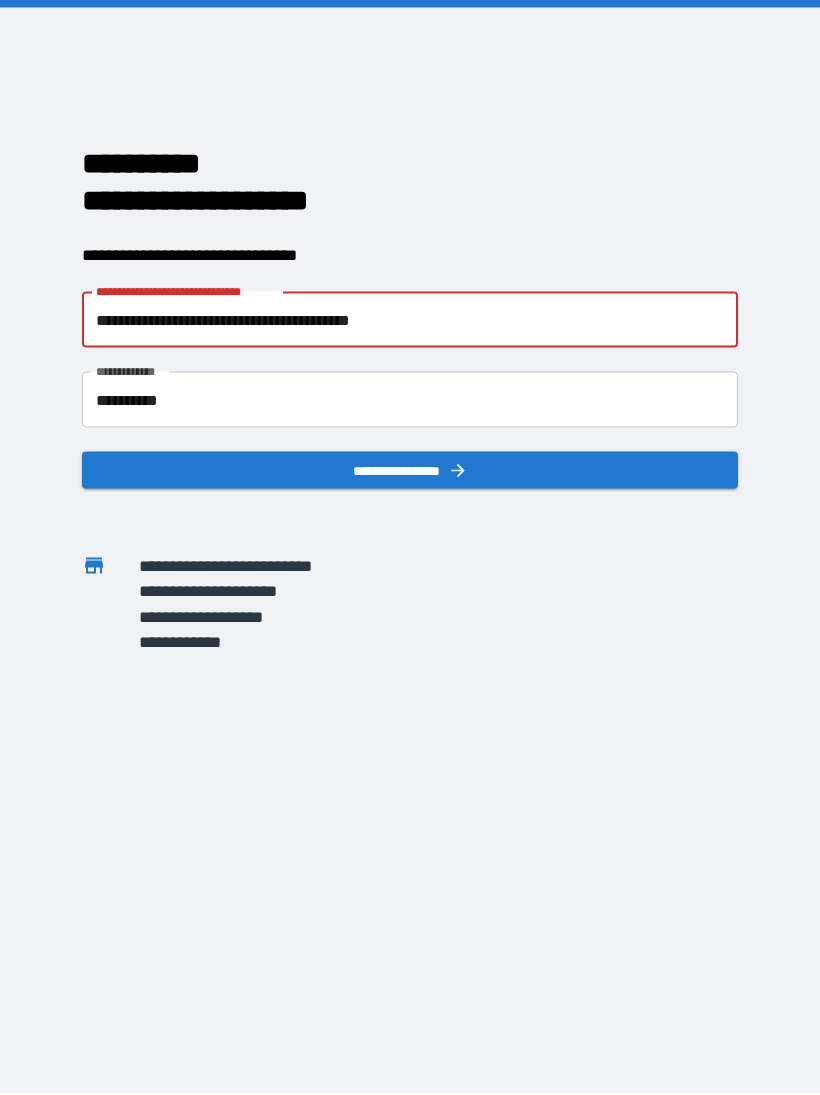 click on "**********" at bounding box center [410, 320] 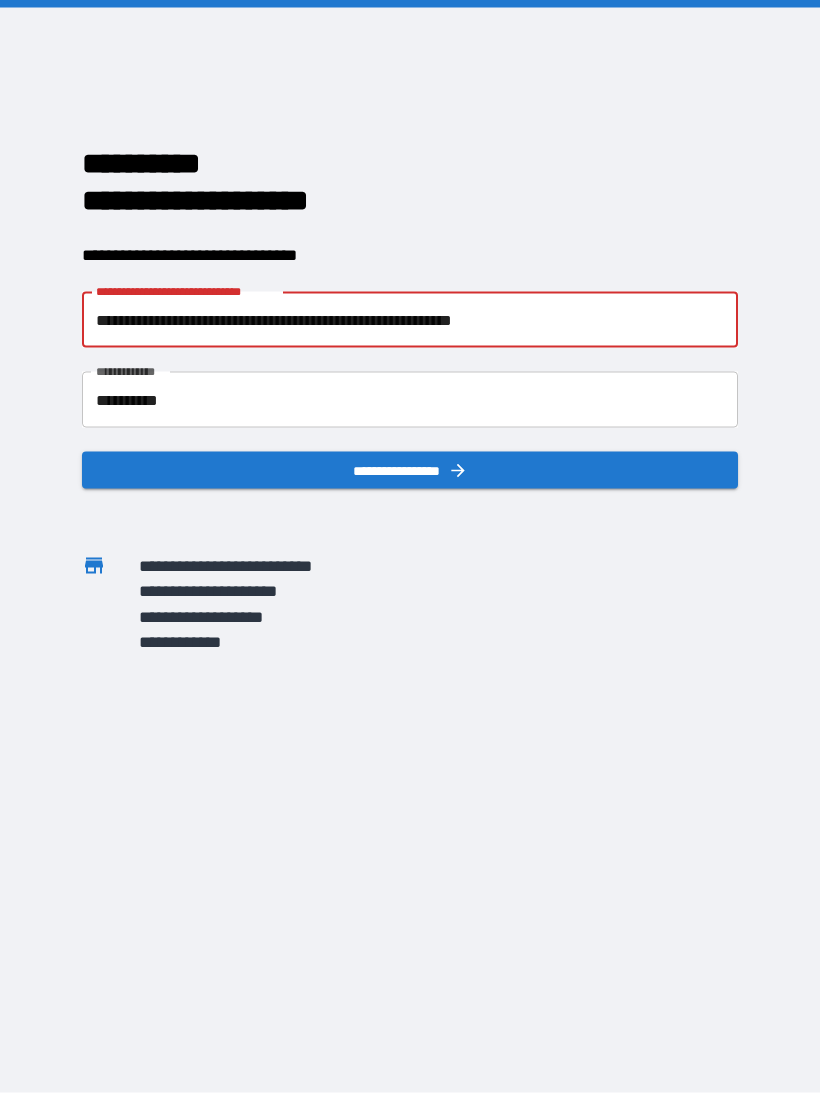 click on "**********" at bounding box center [410, 470] 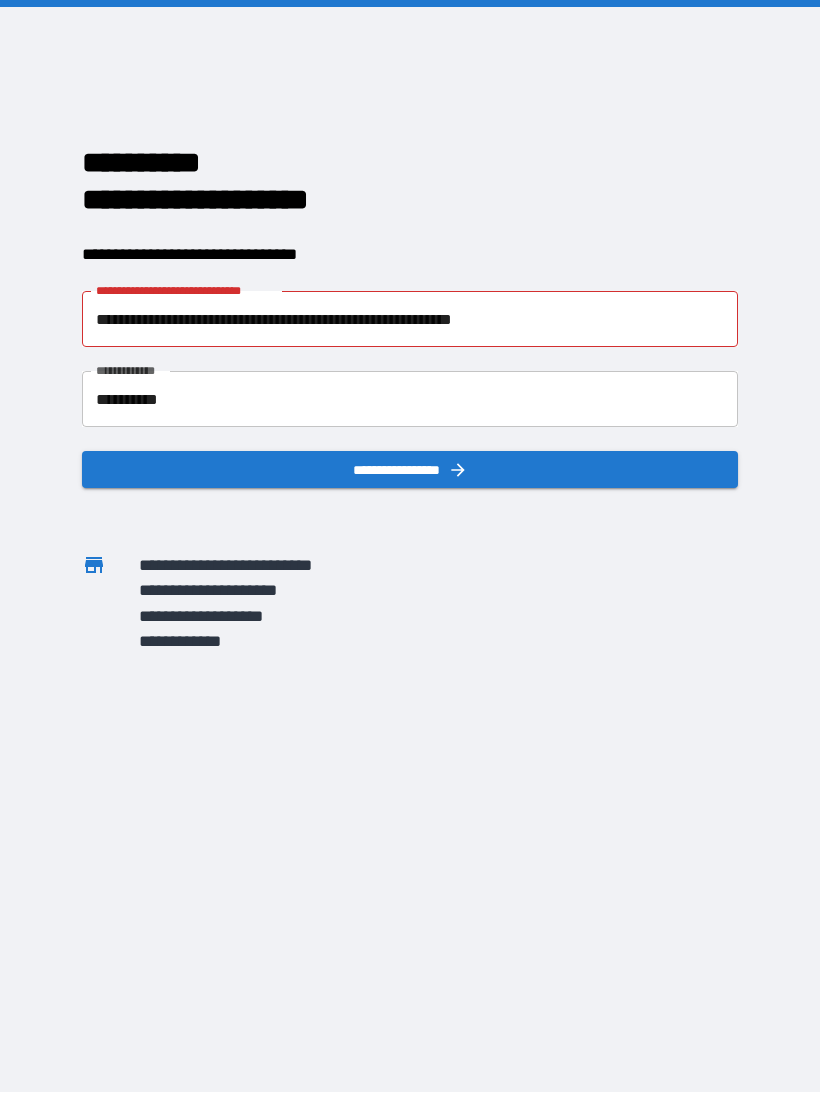 click on "**********" at bounding box center [410, 319] 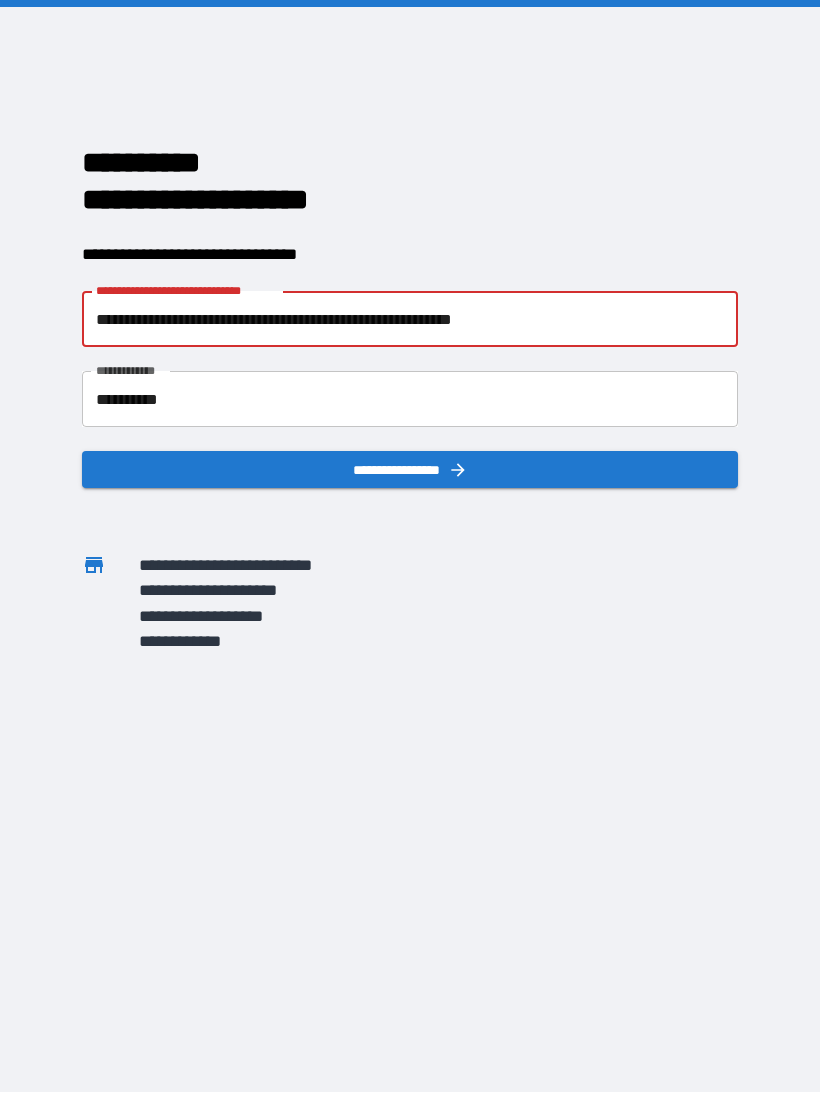 scroll, scrollTop: 2, scrollLeft: 0, axis: vertical 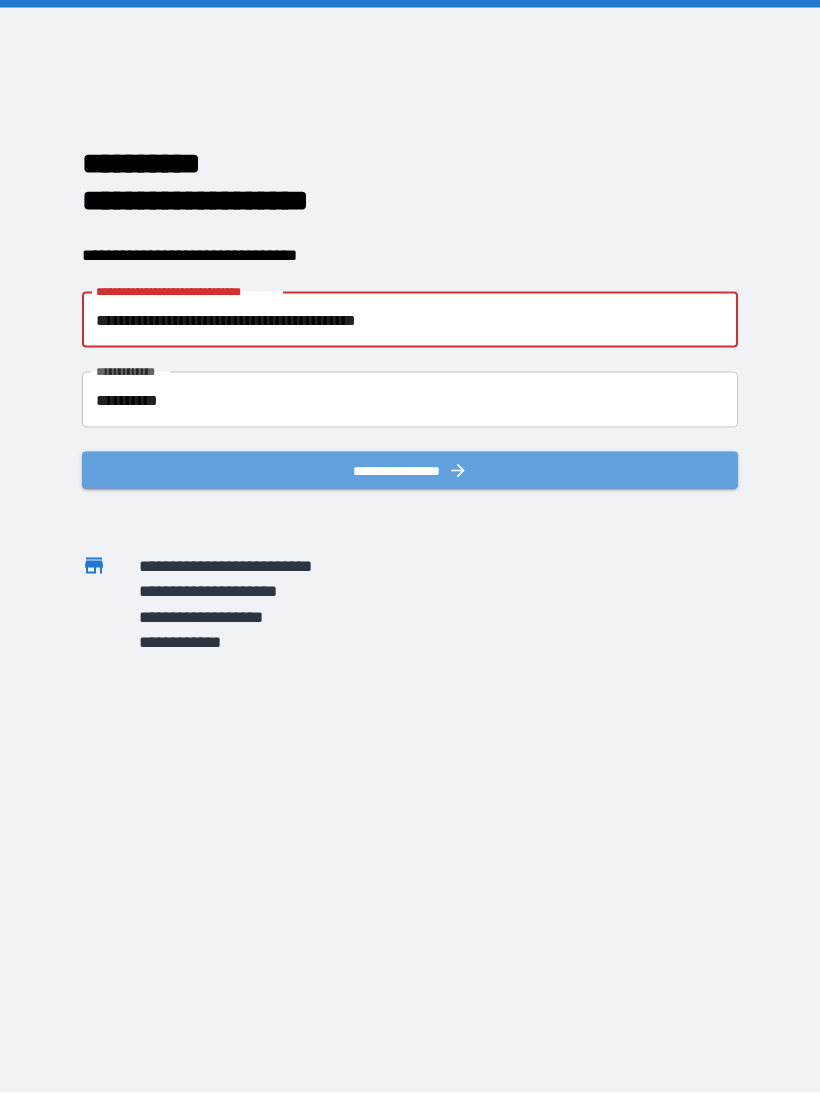 click on "**********" at bounding box center (410, 470) 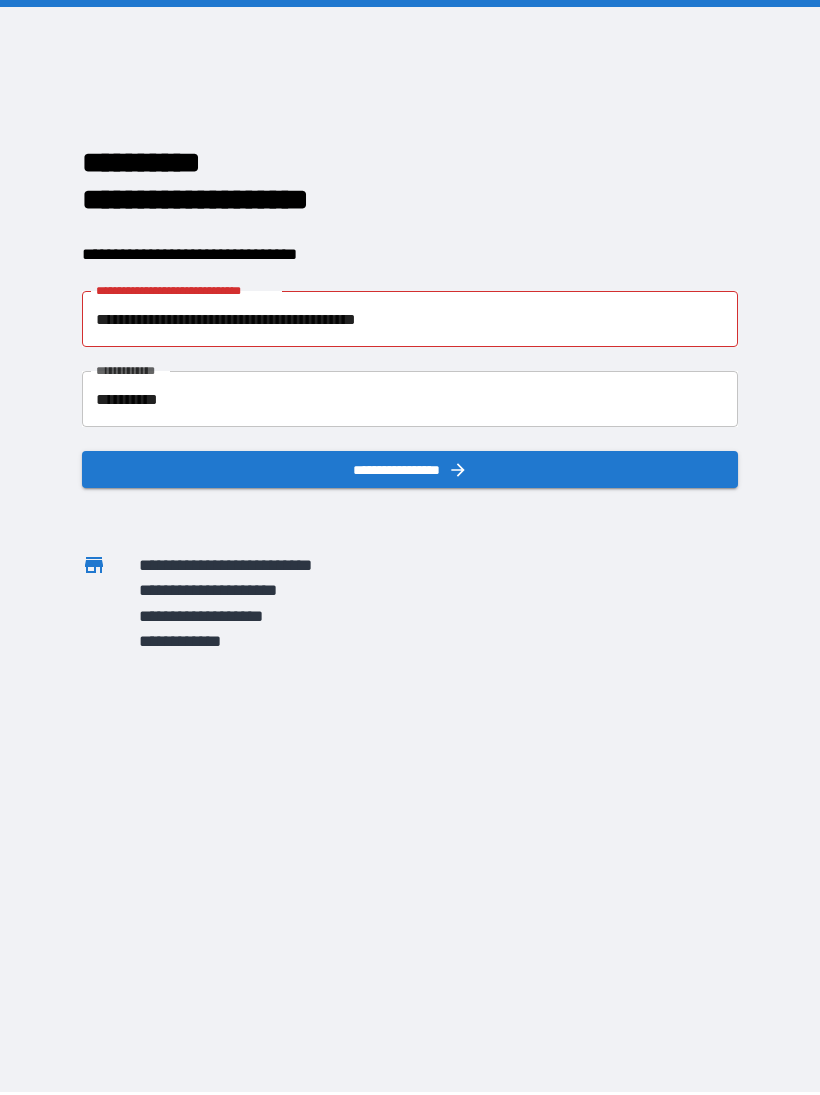 click on "**********" at bounding box center (410, 319) 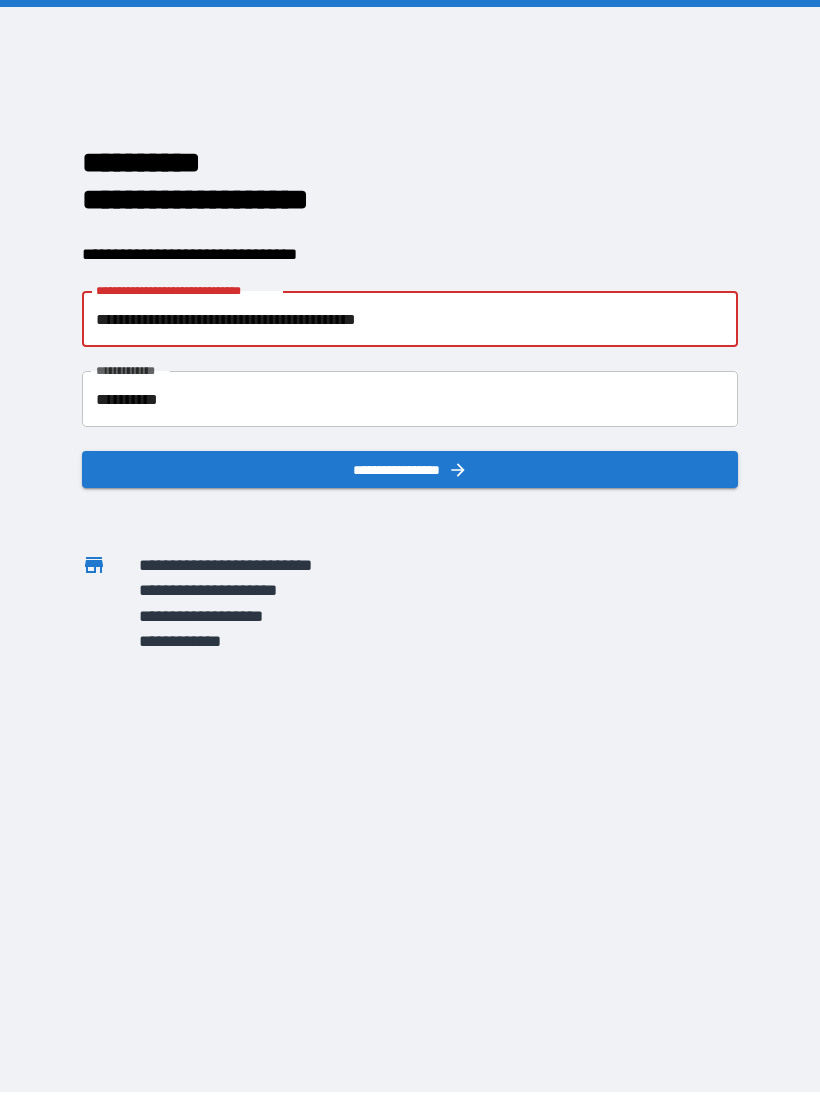 scroll, scrollTop: 2, scrollLeft: 0, axis: vertical 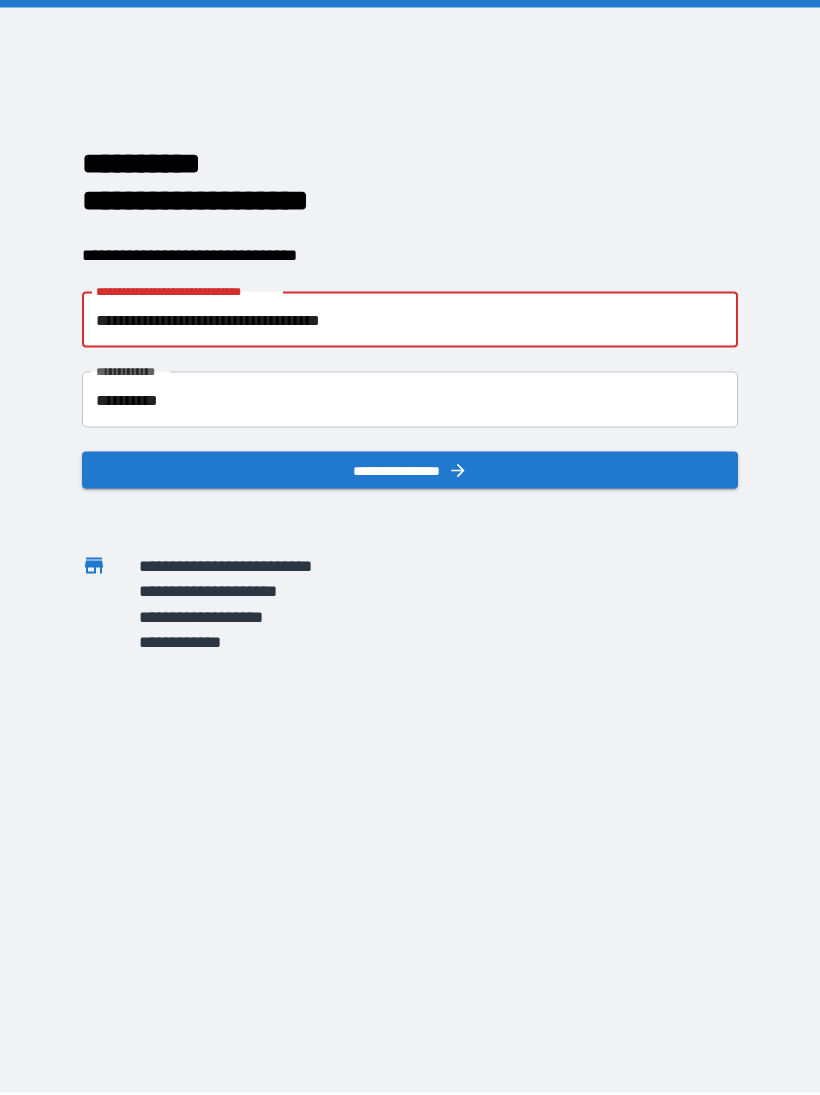 click on "**********" at bounding box center [410, 320] 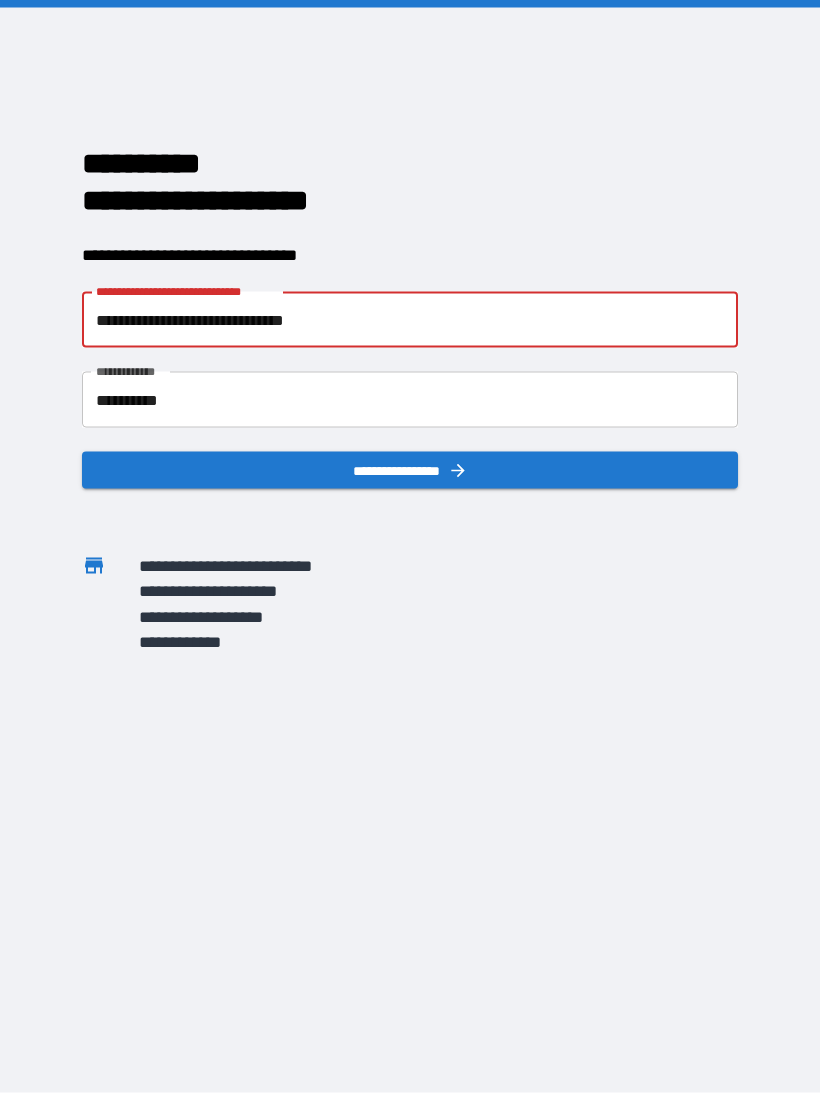 click on "**********" at bounding box center [410, 470] 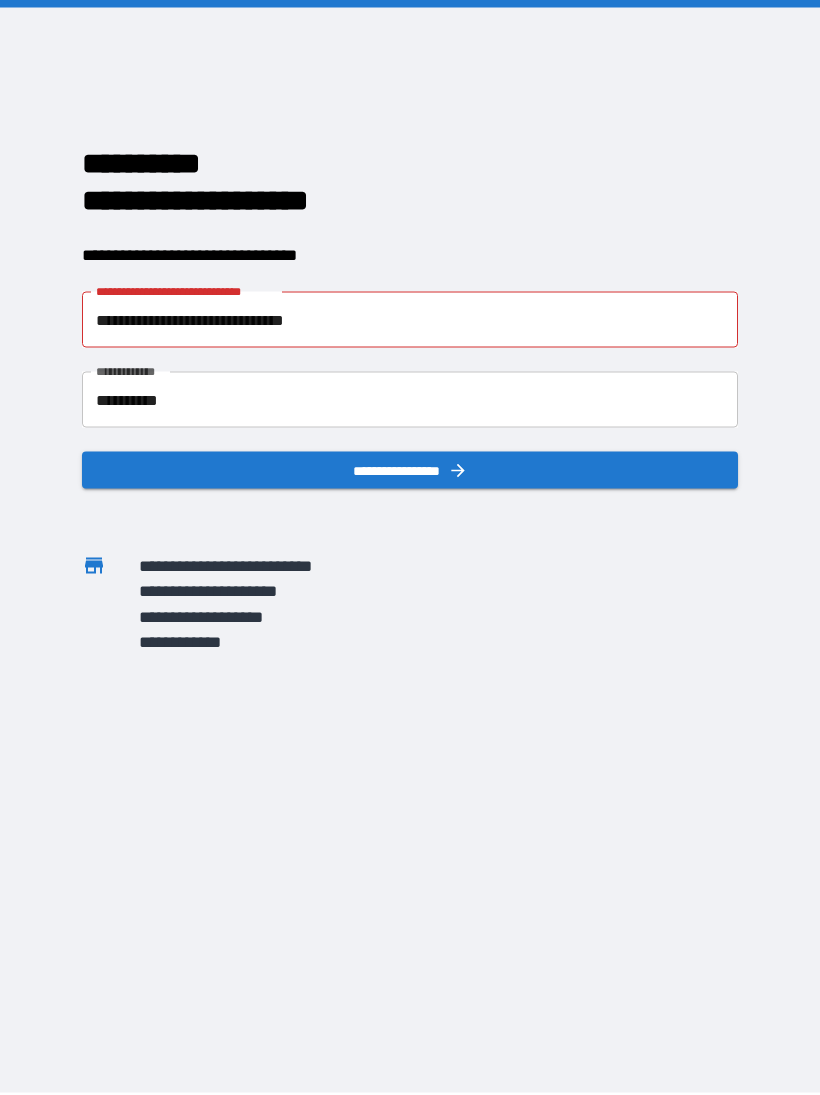 scroll, scrollTop: 3, scrollLeft: 0, axis: vertical 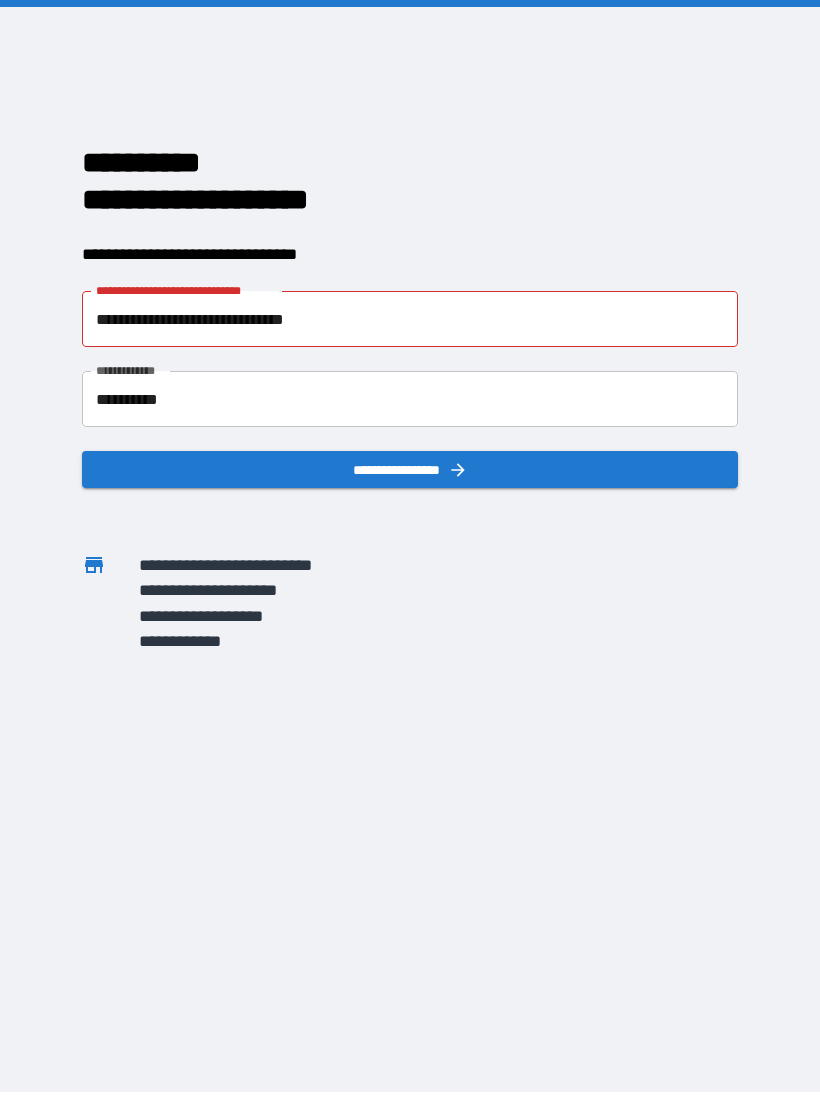click on "**********" at bounding box center [185, 290] 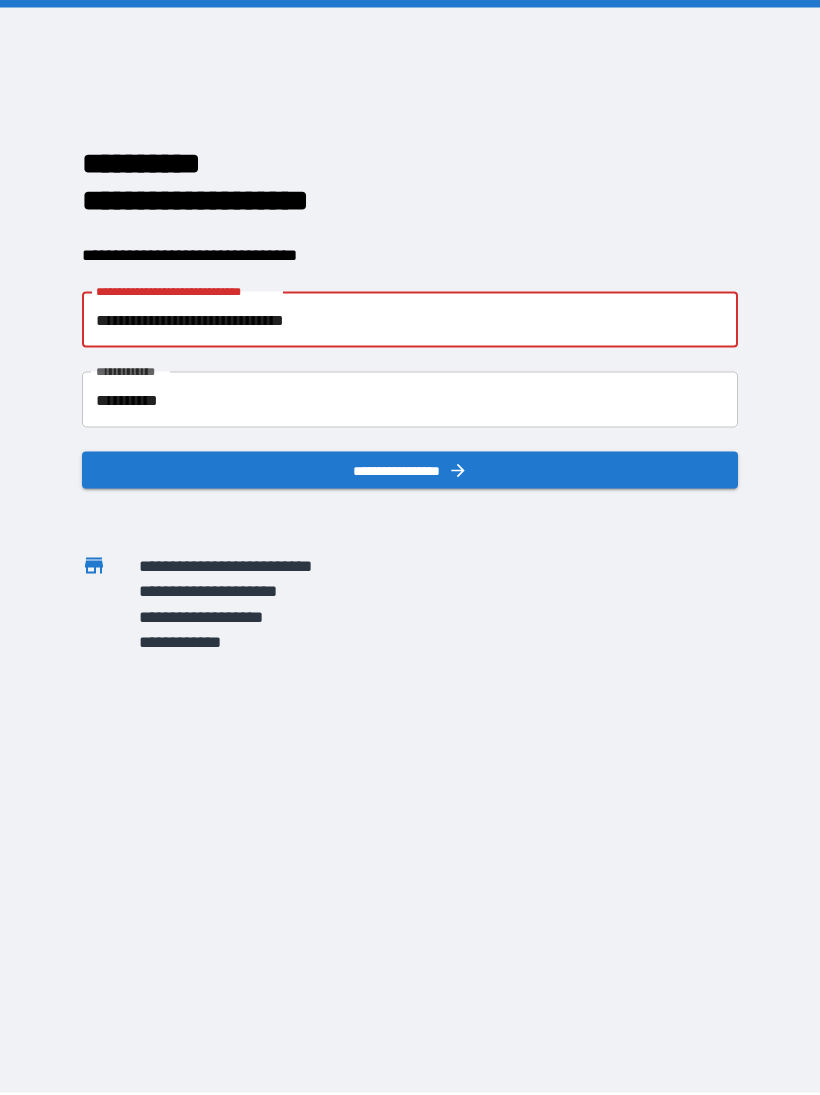 click on "**********" at bounding box center (410, 320) 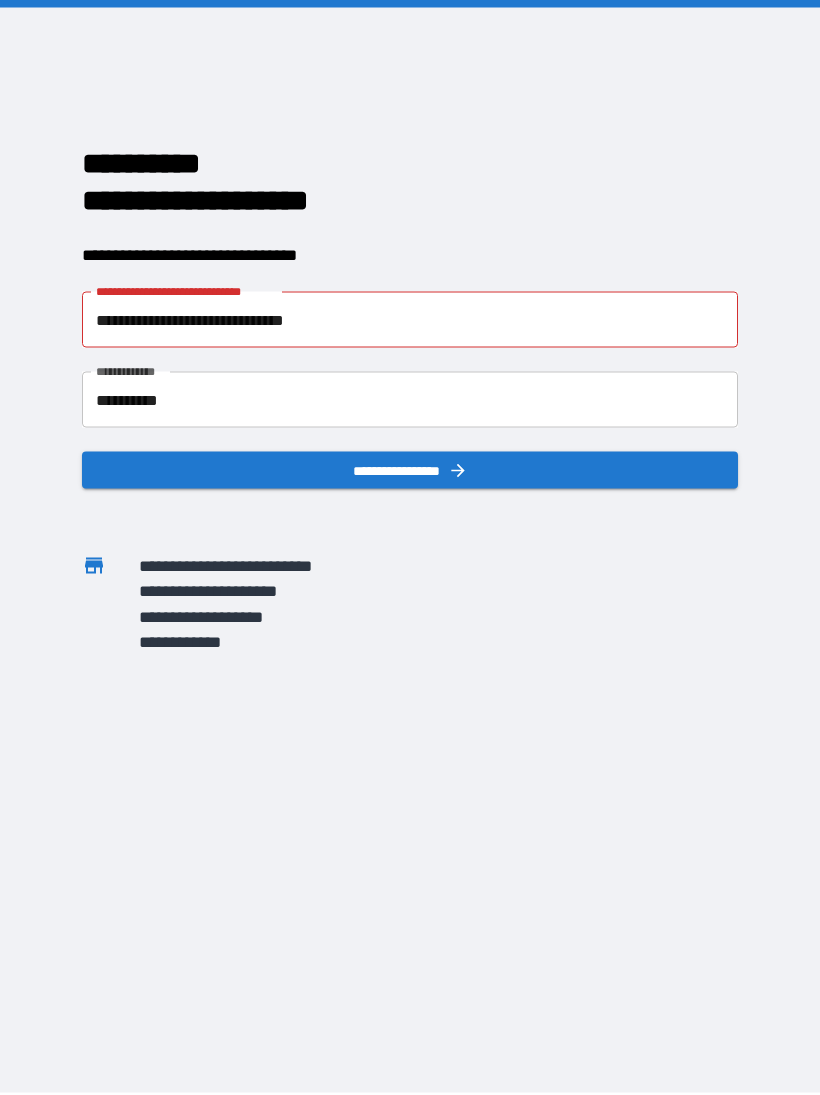 scroll, scrollTop: 3, scrollLeft: 0, axis: vertical 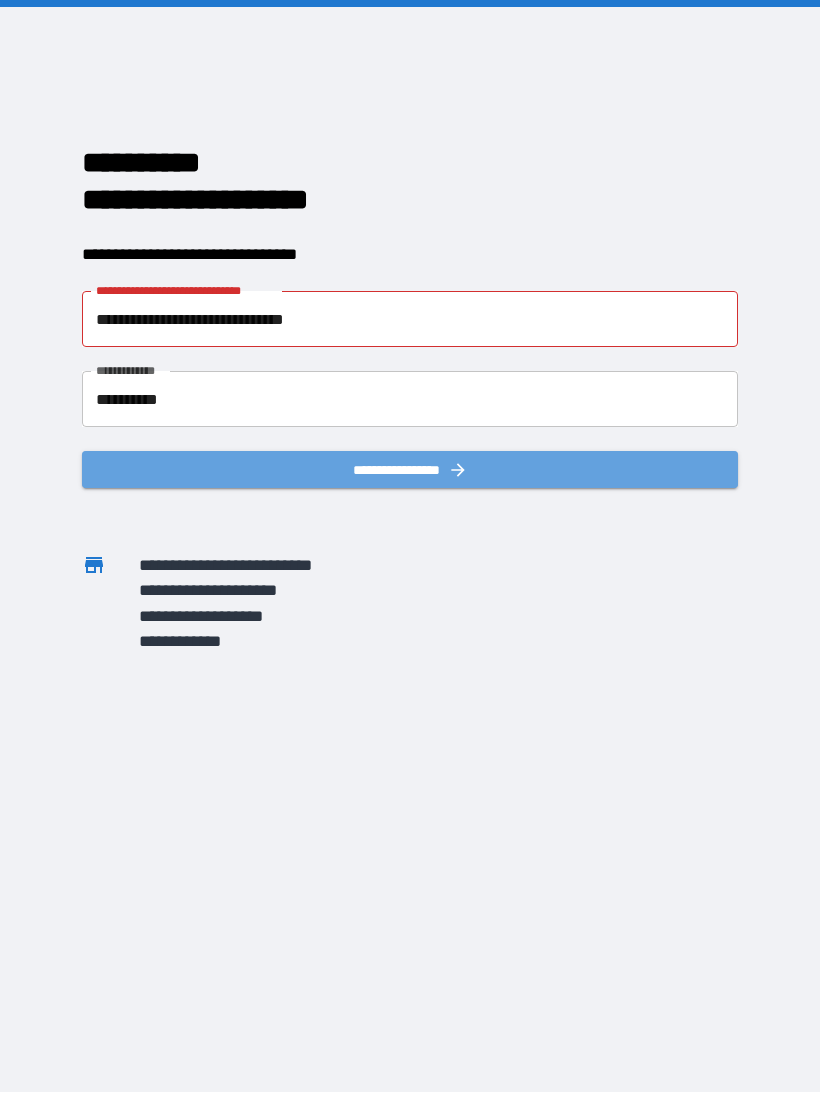 click 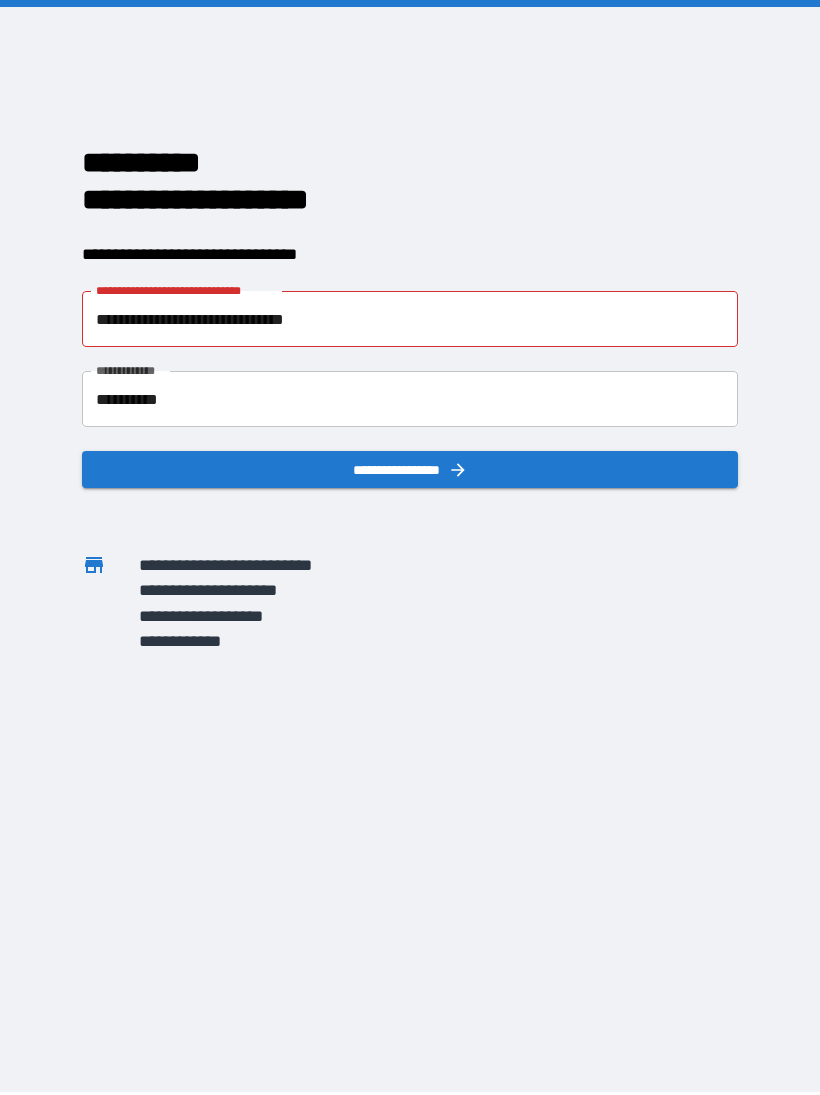 click on "**********" at bounding box center [410, 319] 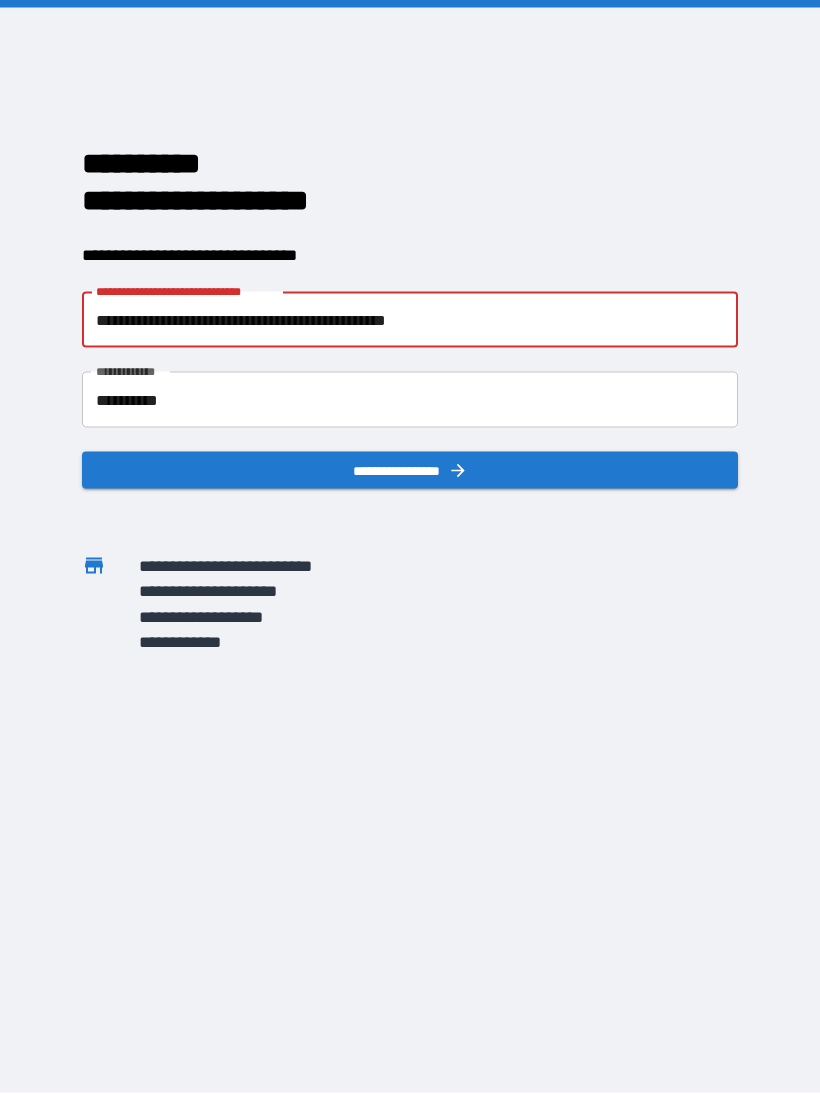 click on "**********" at bounding box center (410, 320) 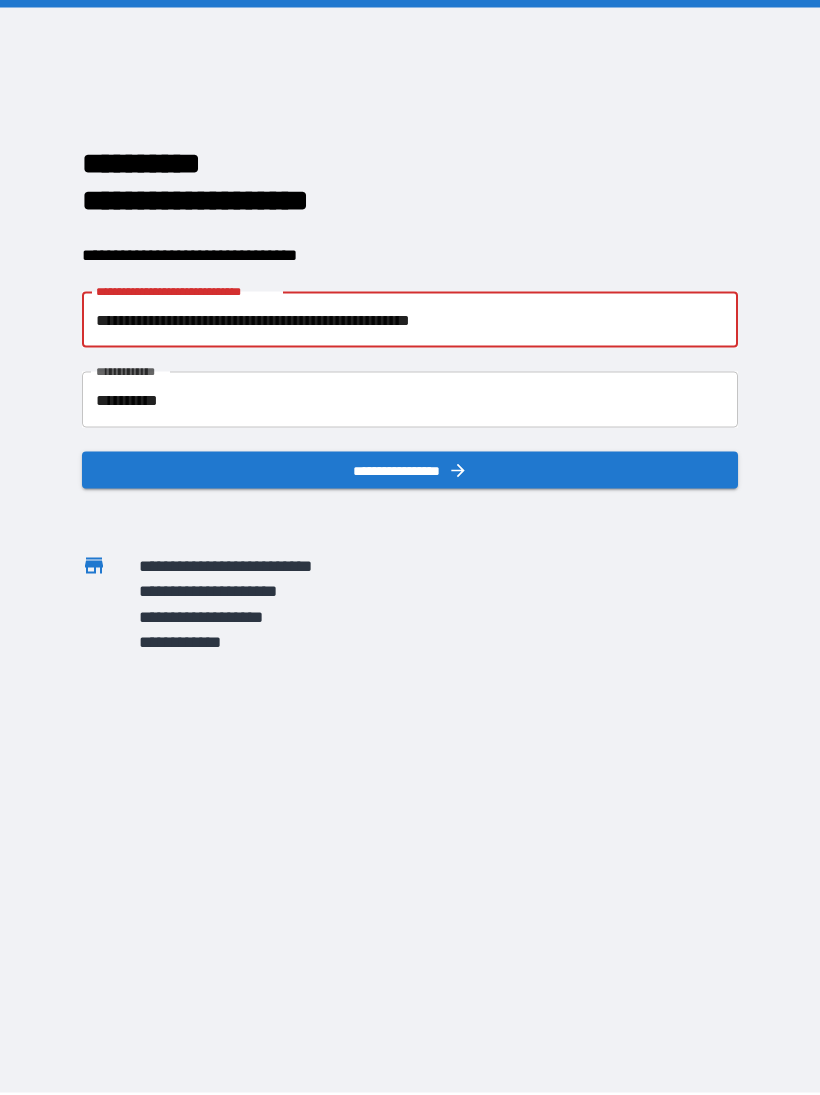 click on "**********" at bounding box center [410, 320] 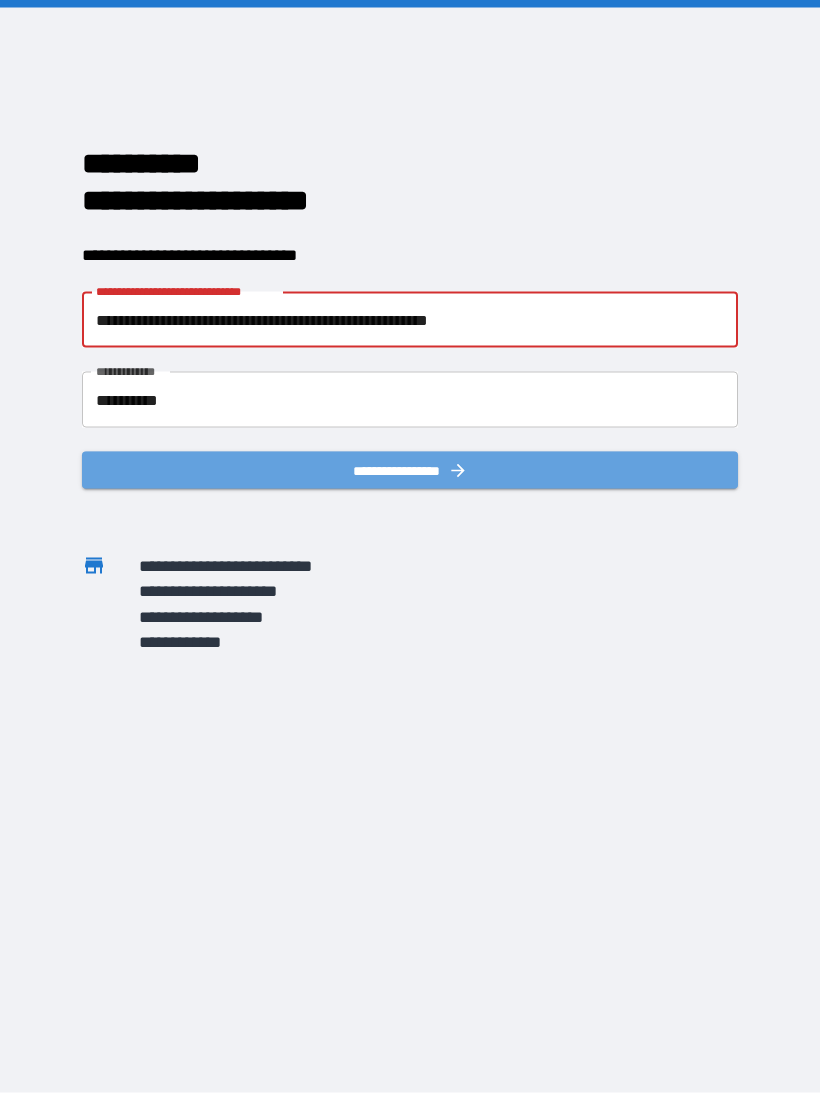click on "**********" at bounding box center (410, 470) 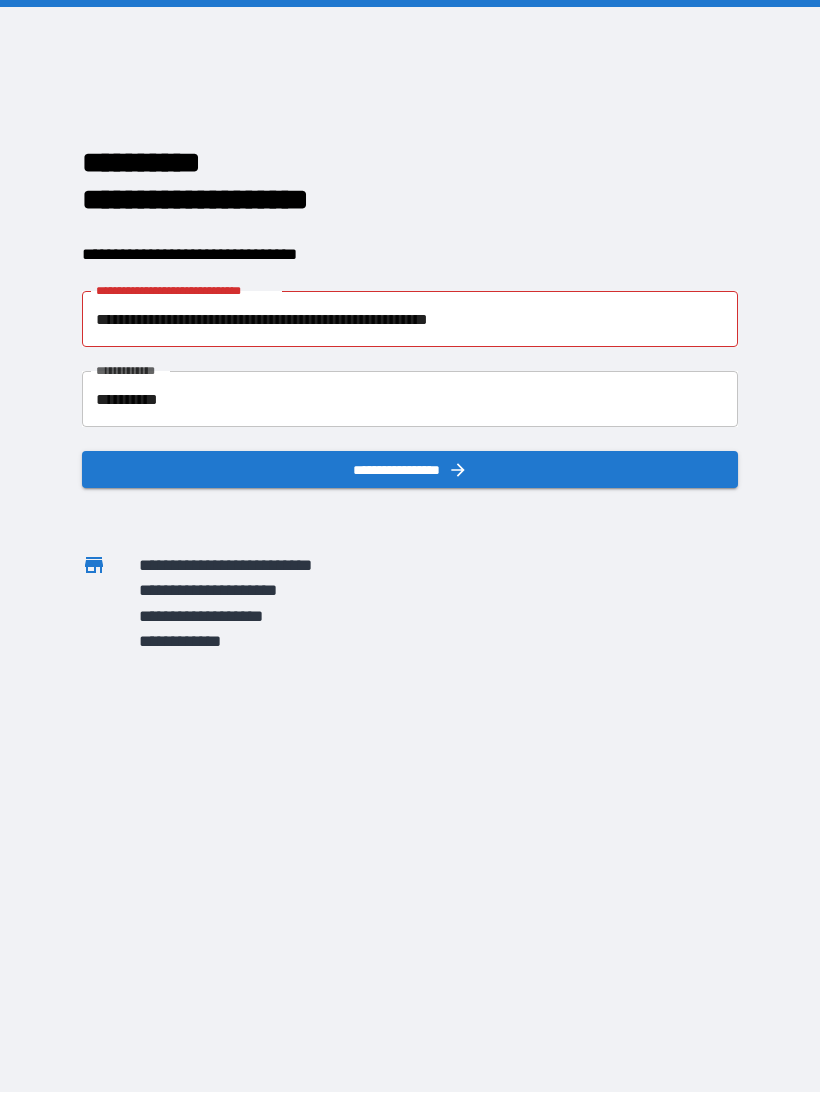 click 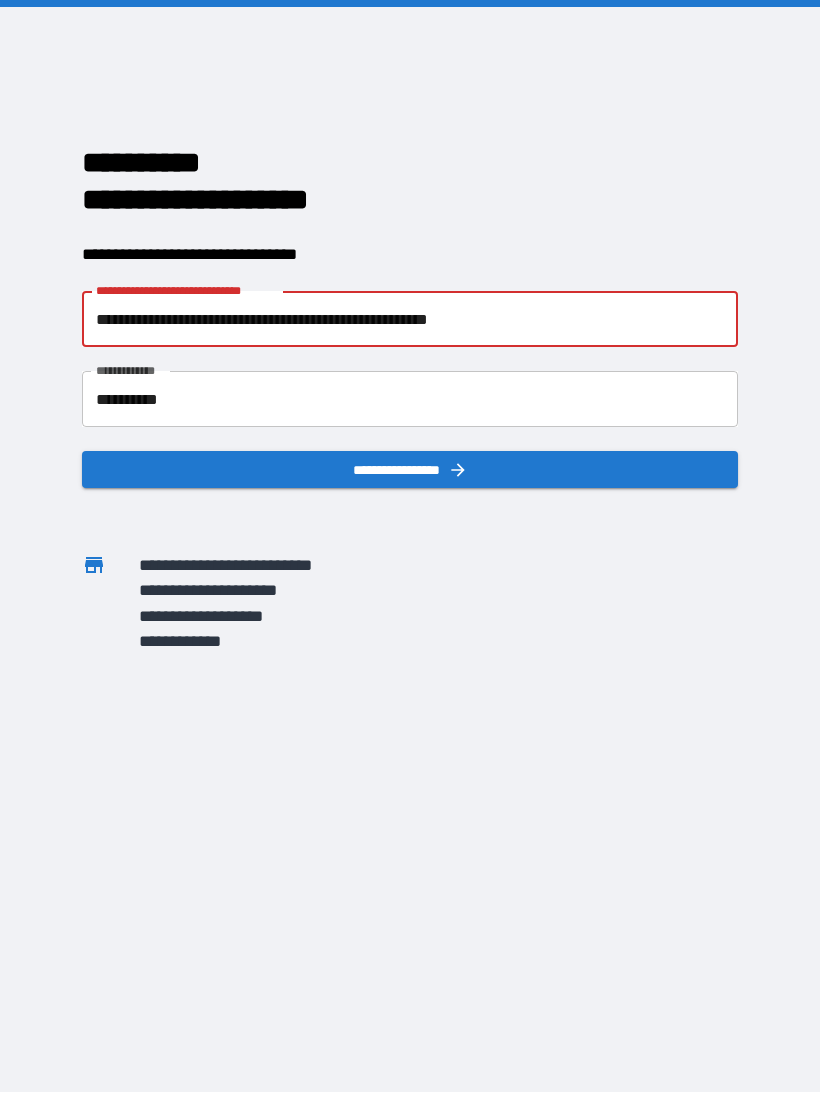scroll, scrollTop: 2, scrollLeft: 0, axis: vertical 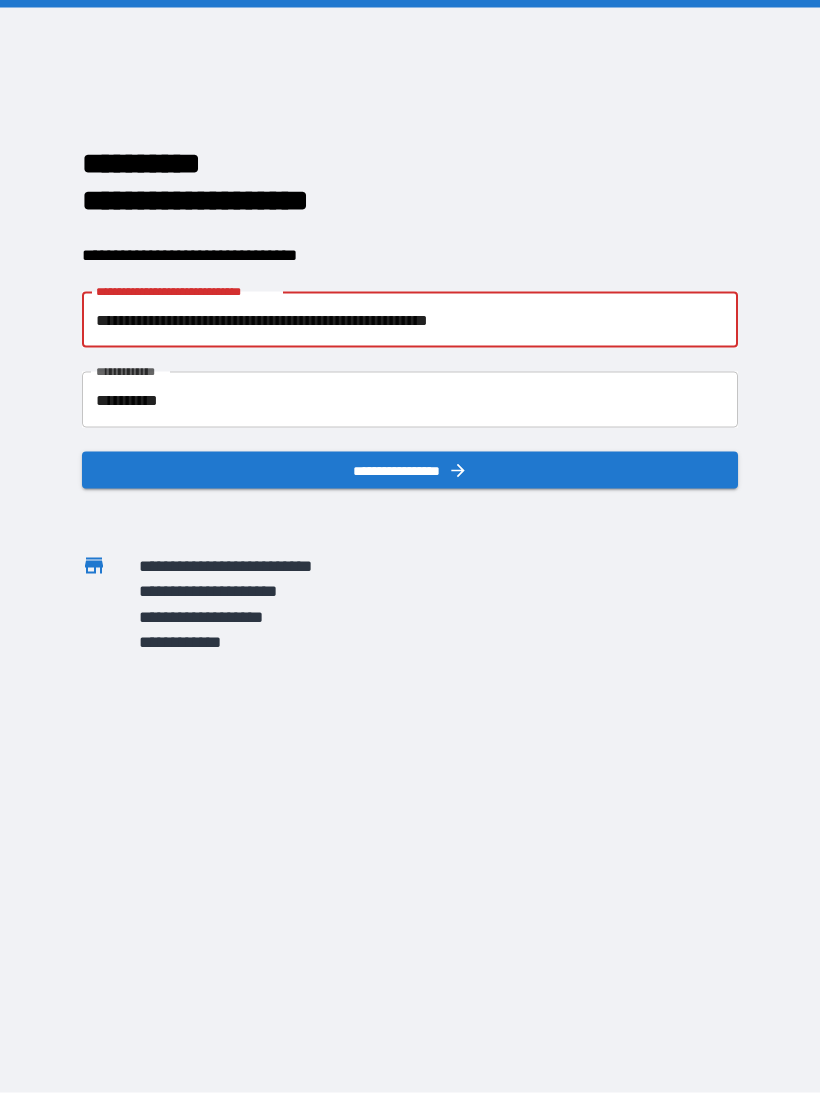 click on "**********" at bounding box center [410, 320] 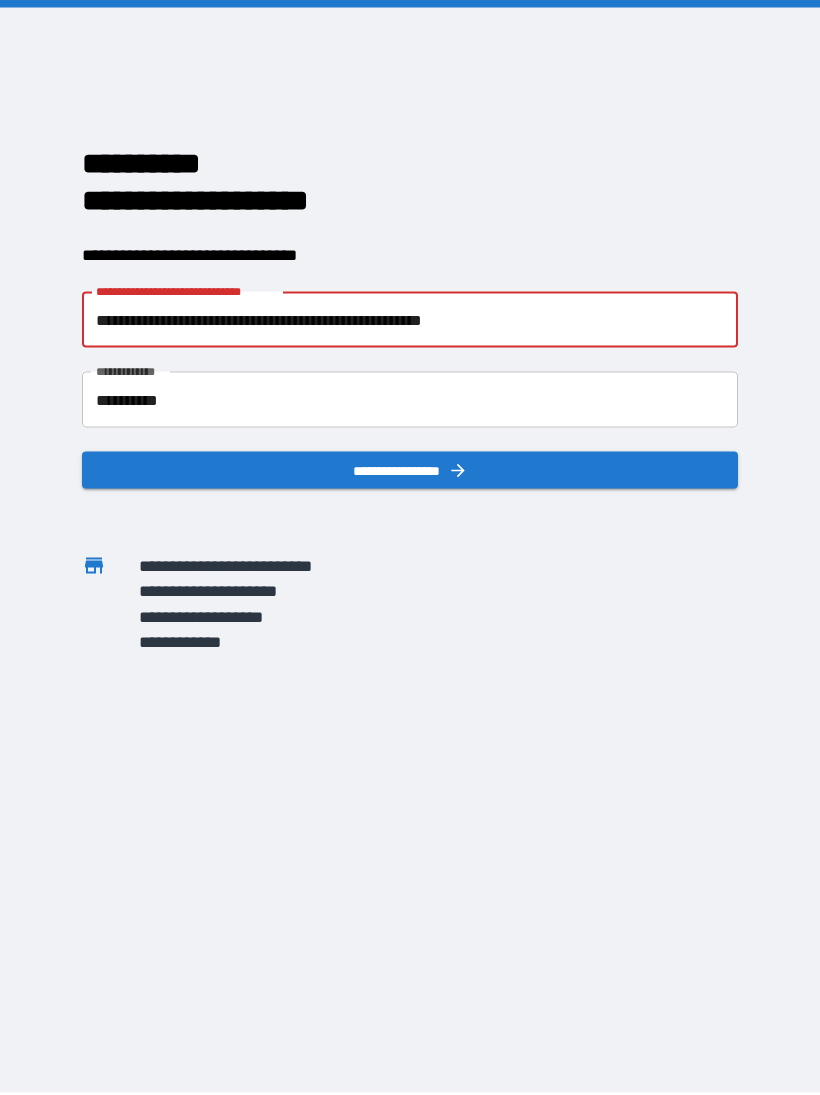 click on "**********" at bounding box center (410, 470) 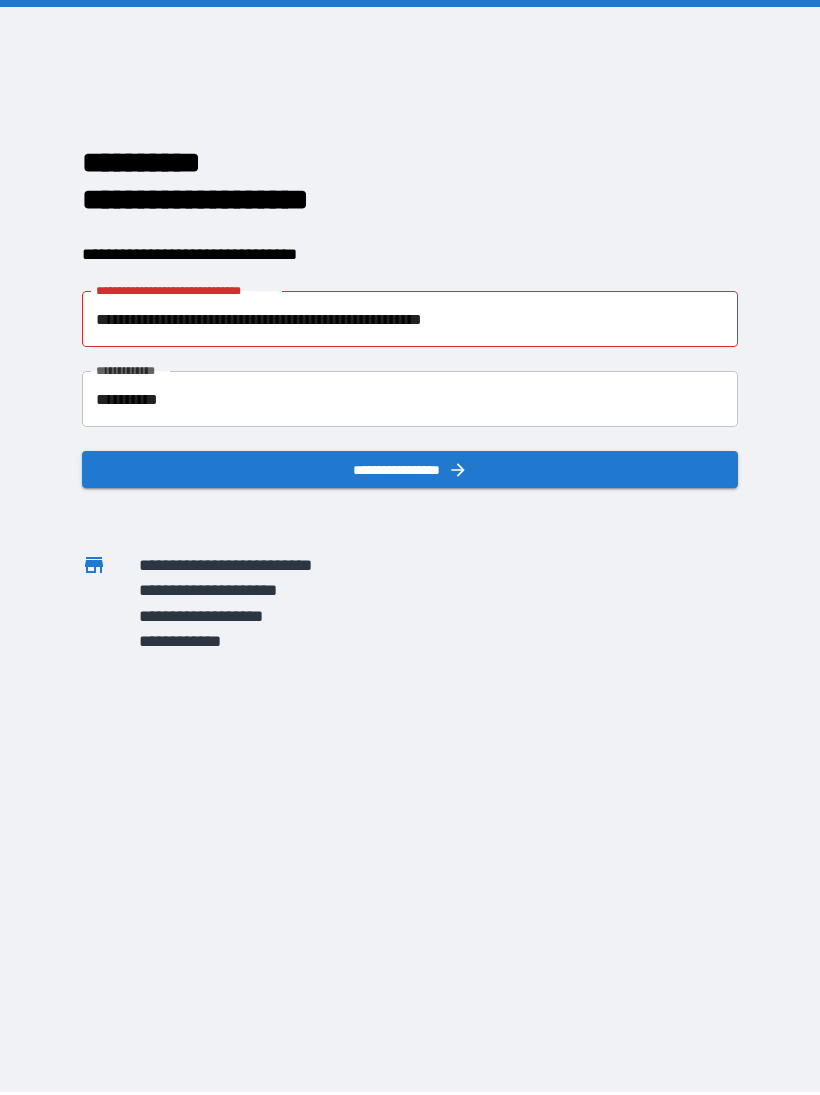 click on "**********" at bounding box center (410, 469) 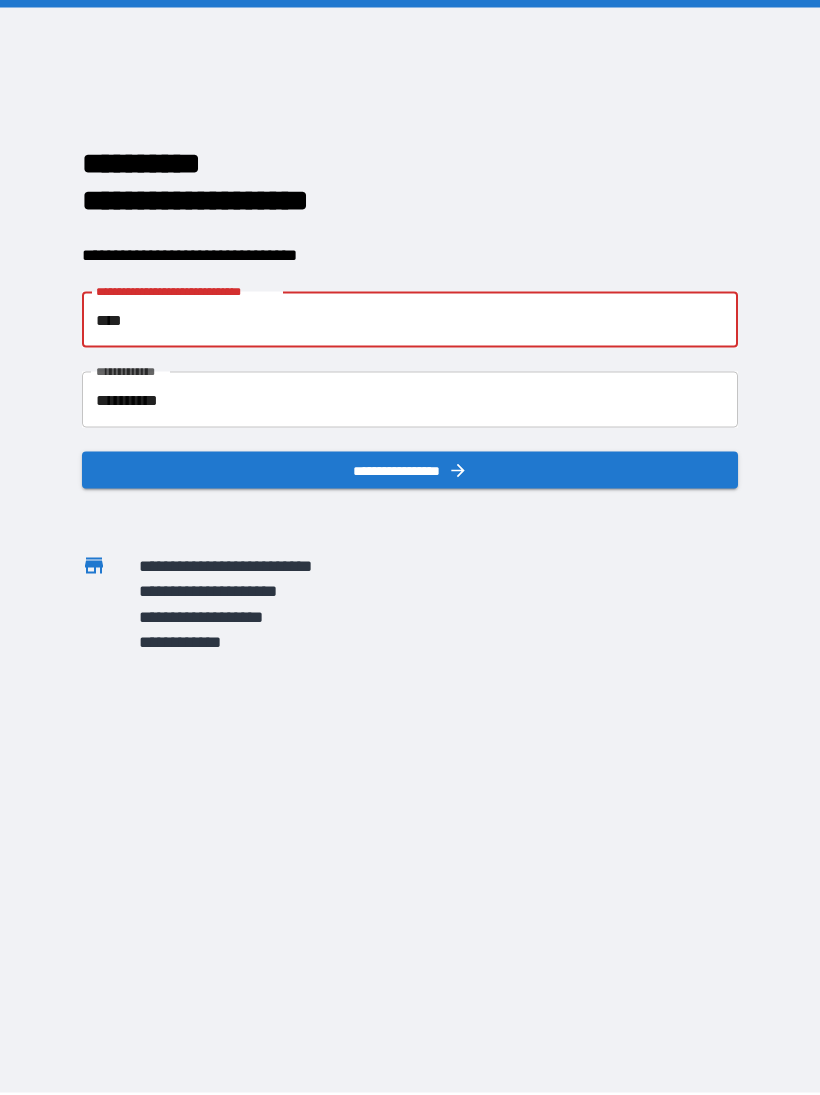 type on "*" 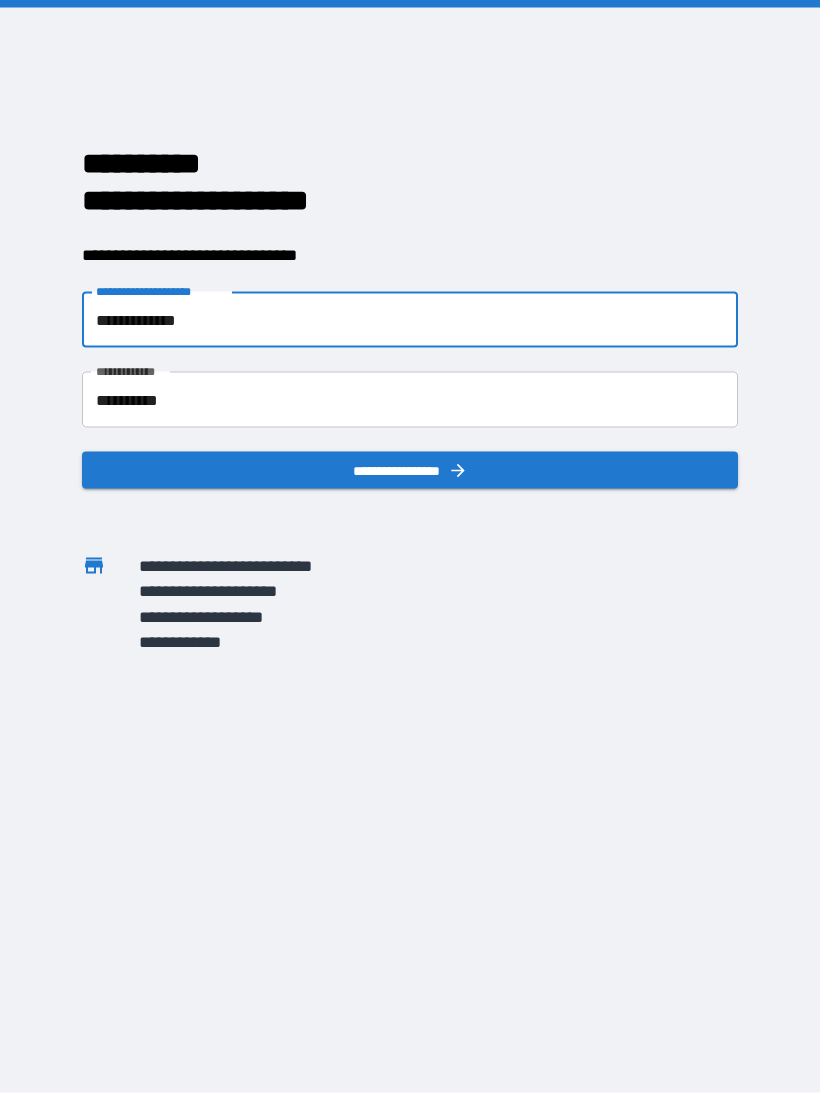 click on "**********" at bounding box center (410, 470) 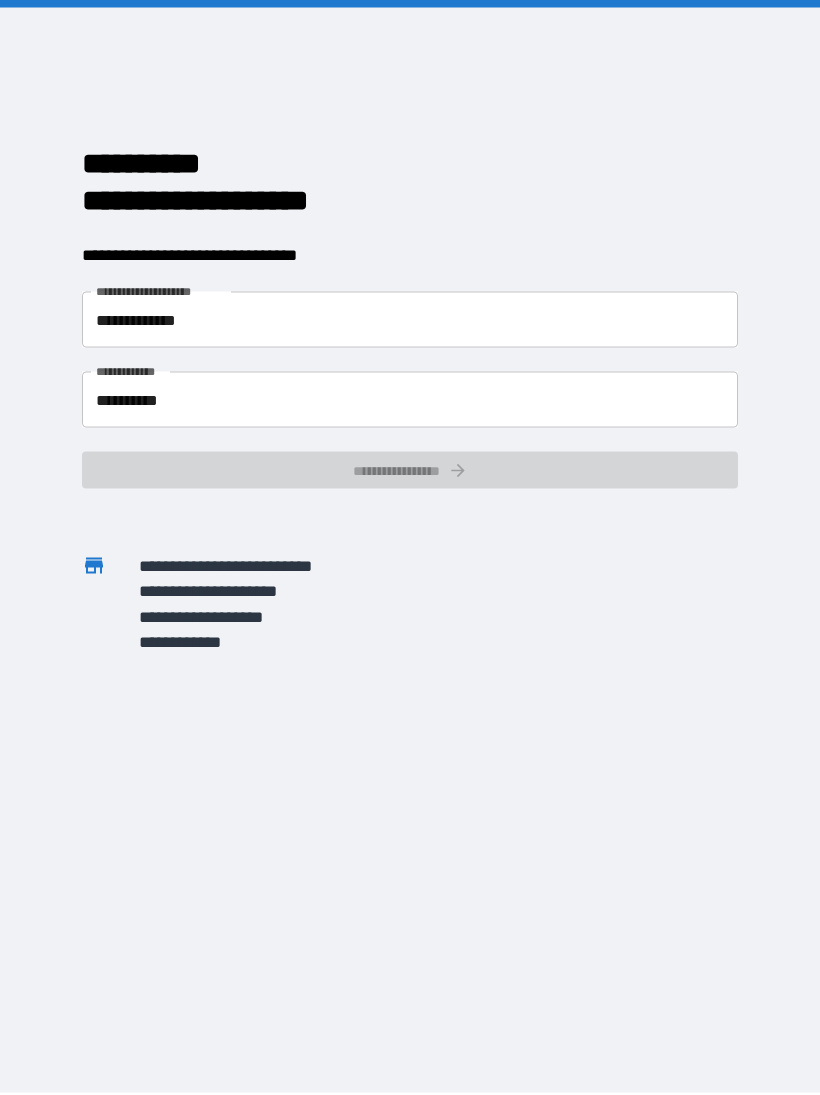 scroll, scrollTop: 3, scrollLeft: 0, axis: vertical 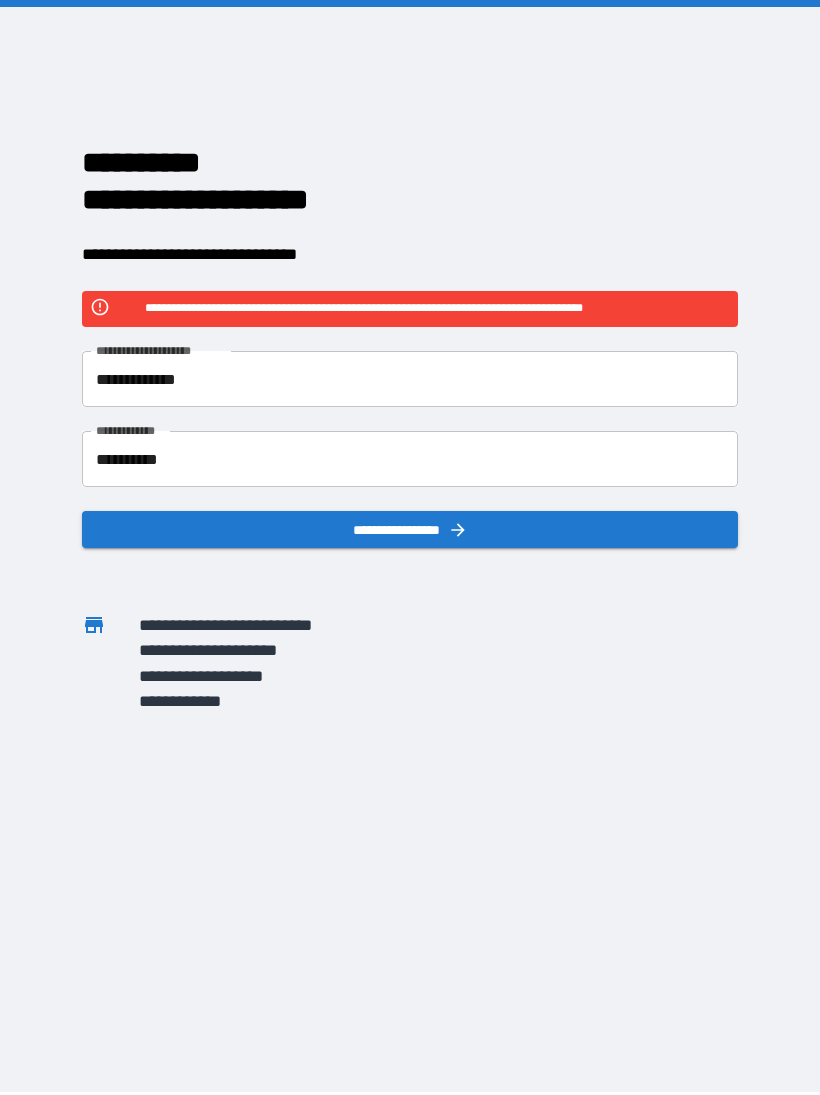 click on "**********" at bounding box center [410, 529] 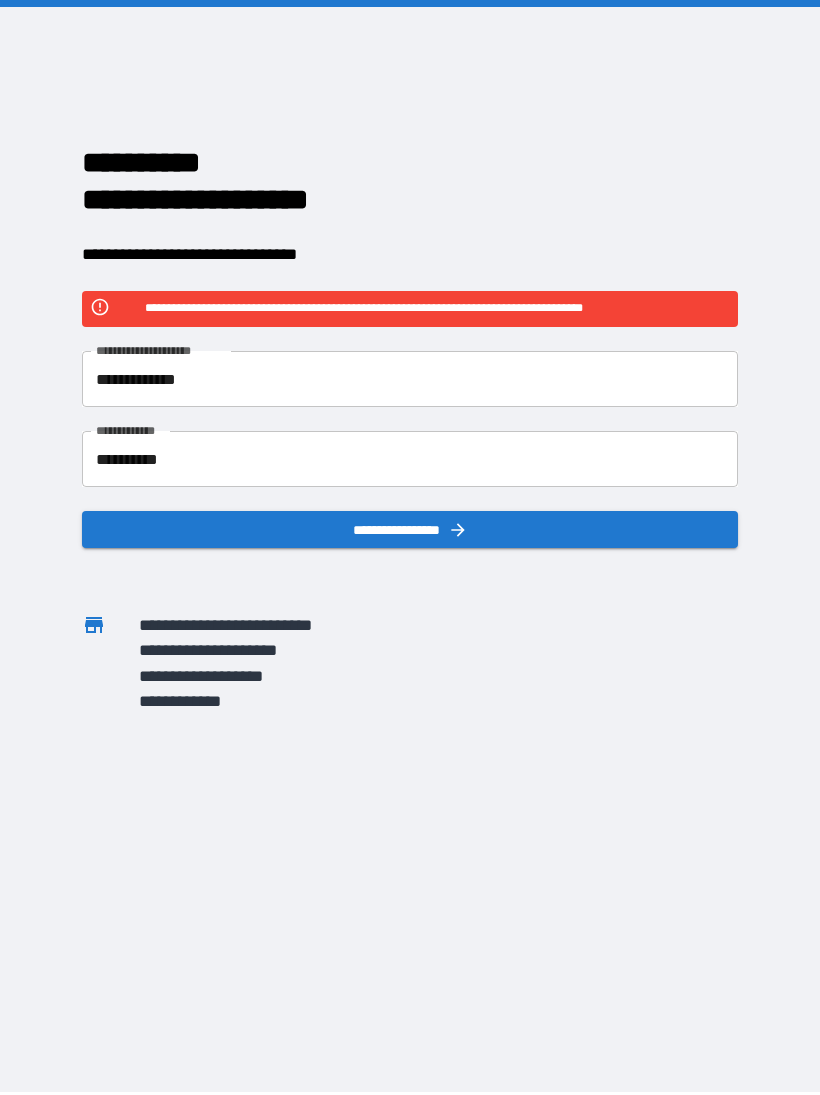click 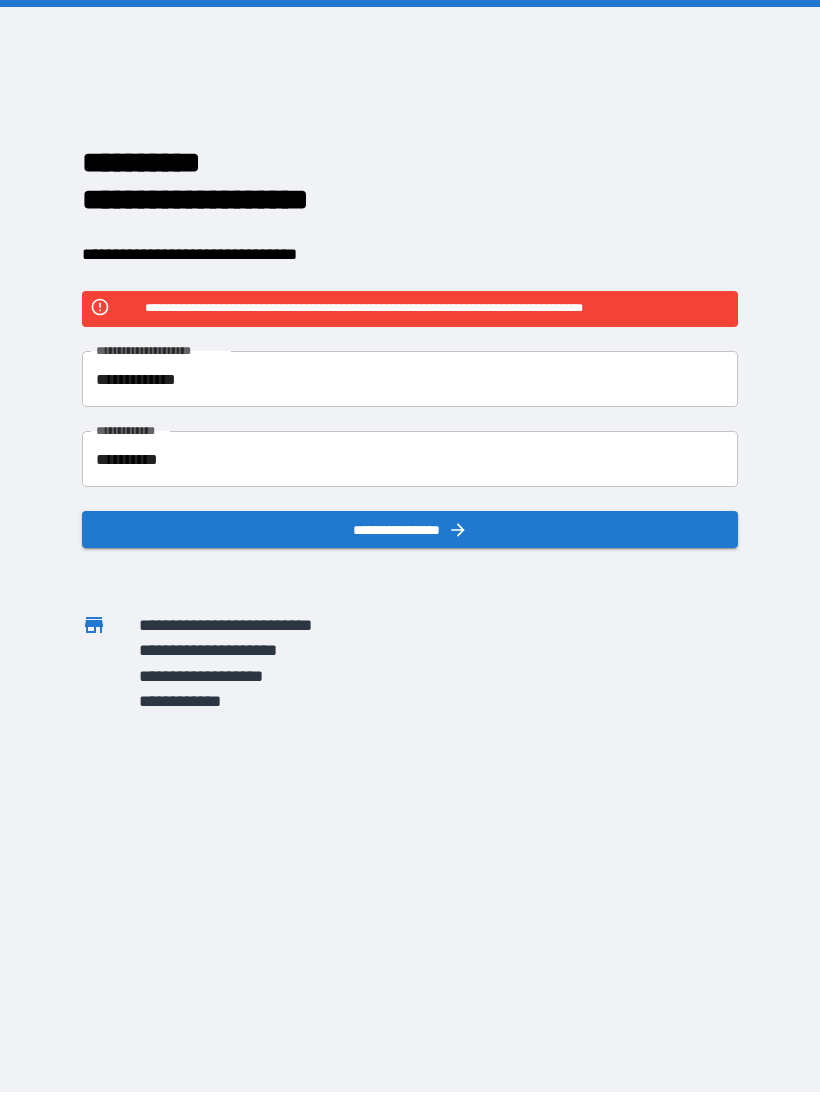 click on "**********" at bounding box center (410, 379) 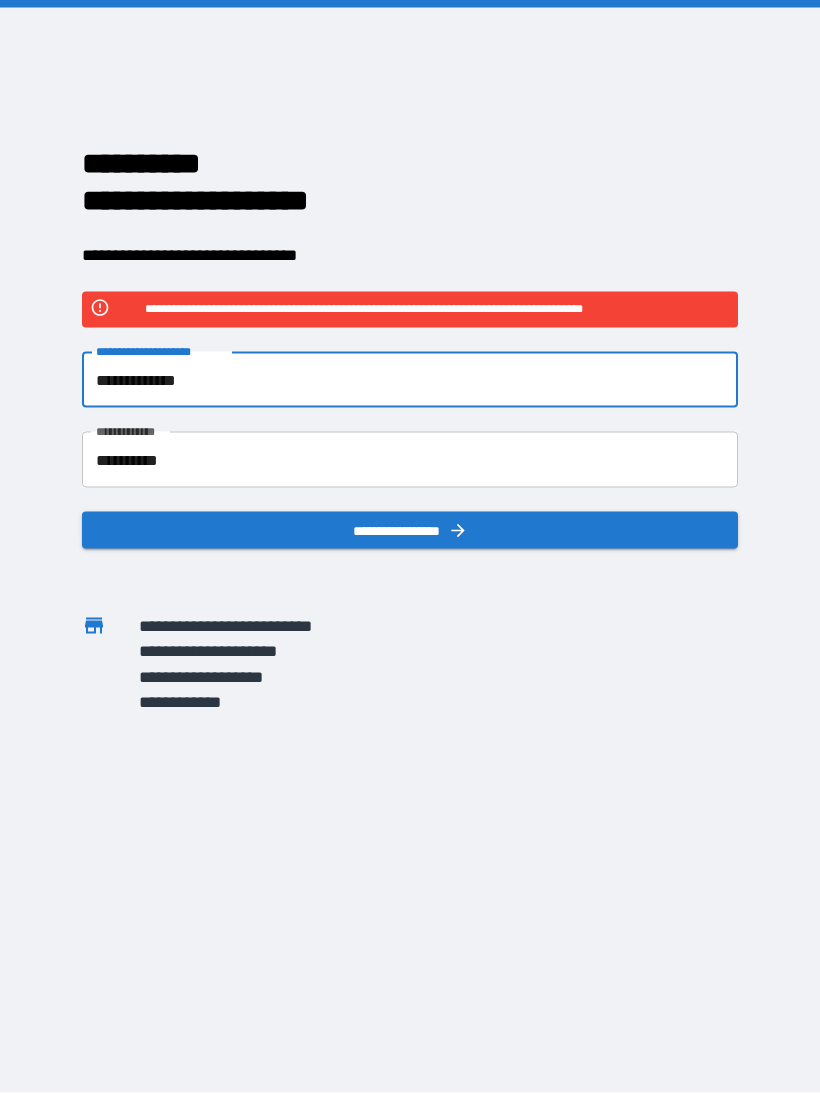click on "**********" at bounding box center [410, 530] 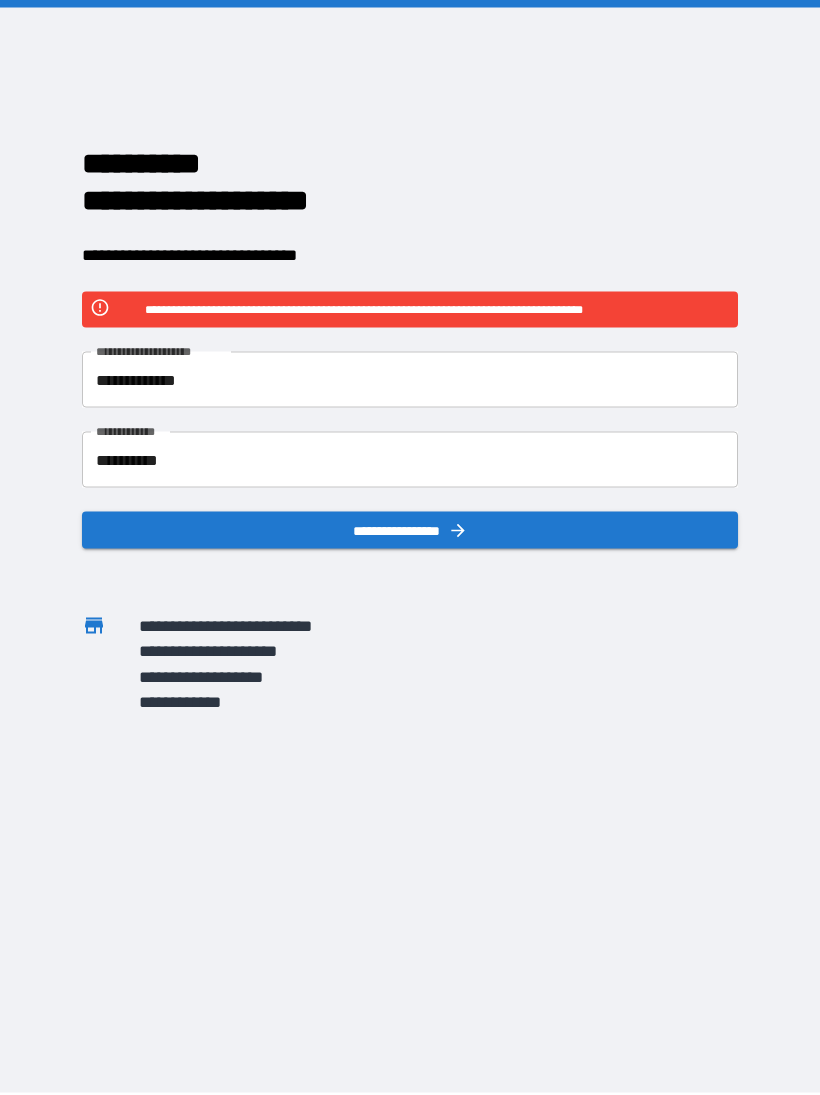 scroll, scrollTop: 3, scrollLeft: 0, axis: vertical 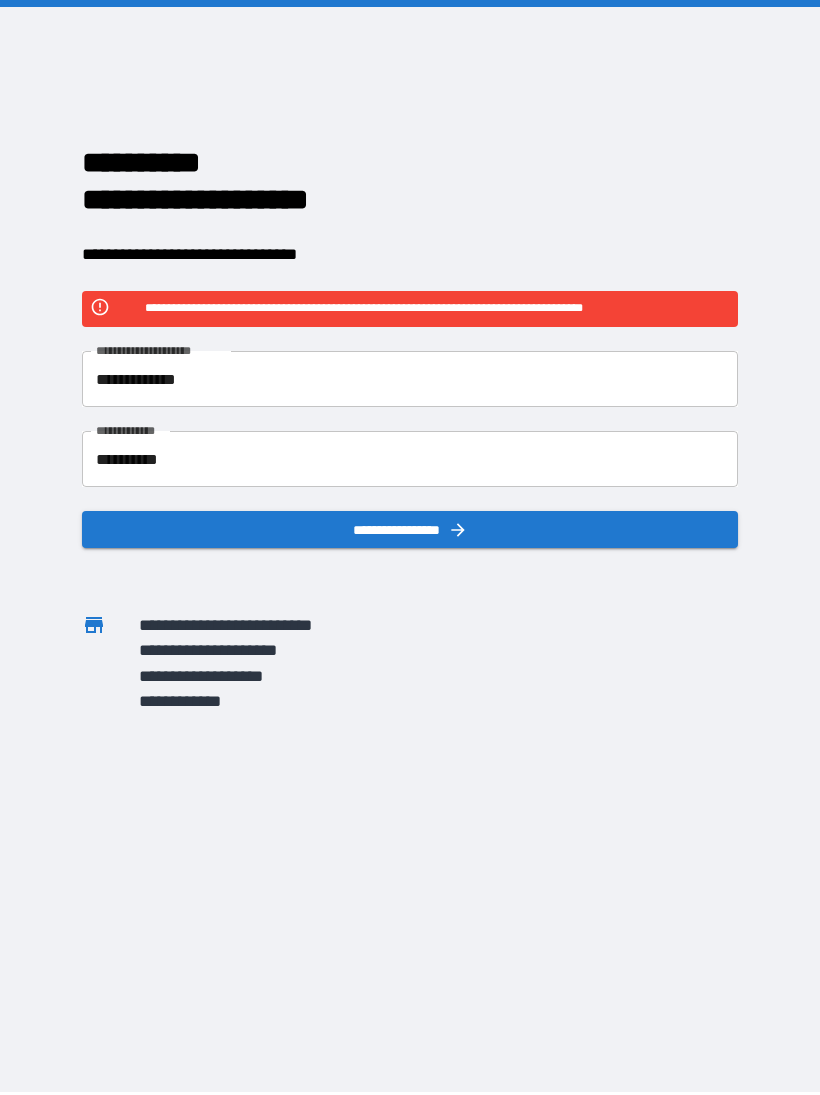 click on "**********" at bounding box center (410, 379) 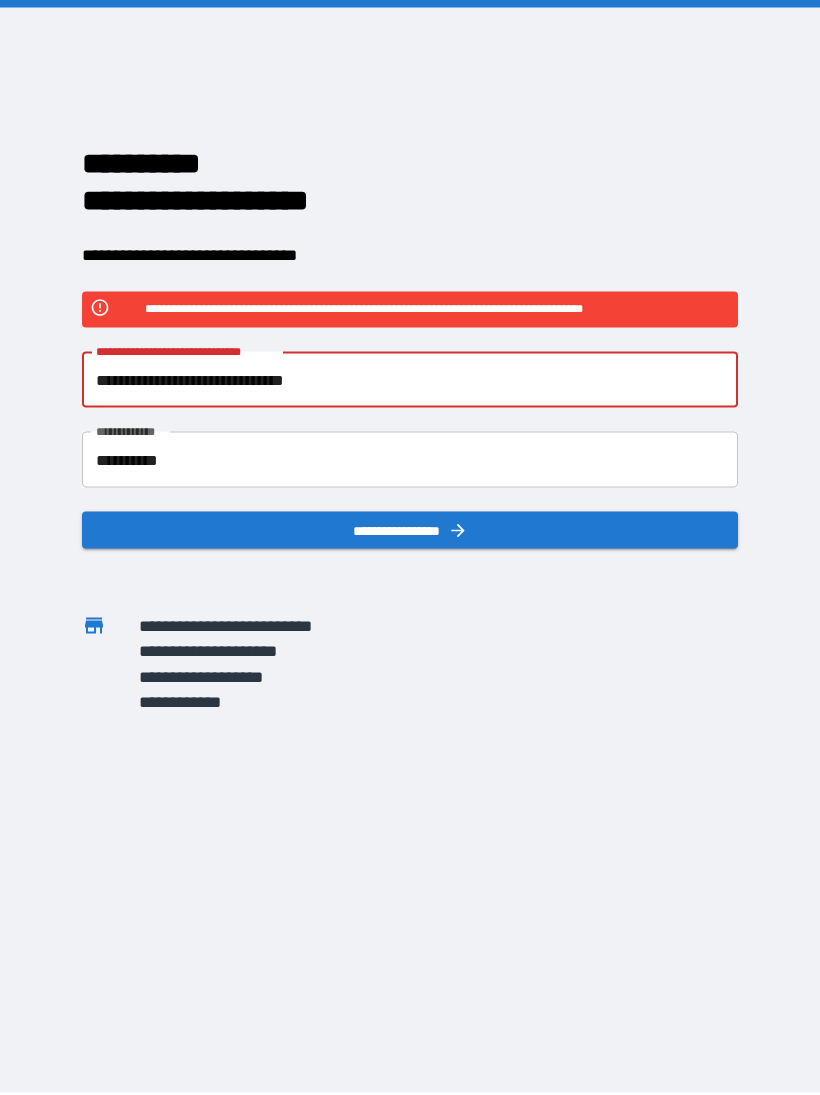 click on "**********" at bounding box center (410, 380) 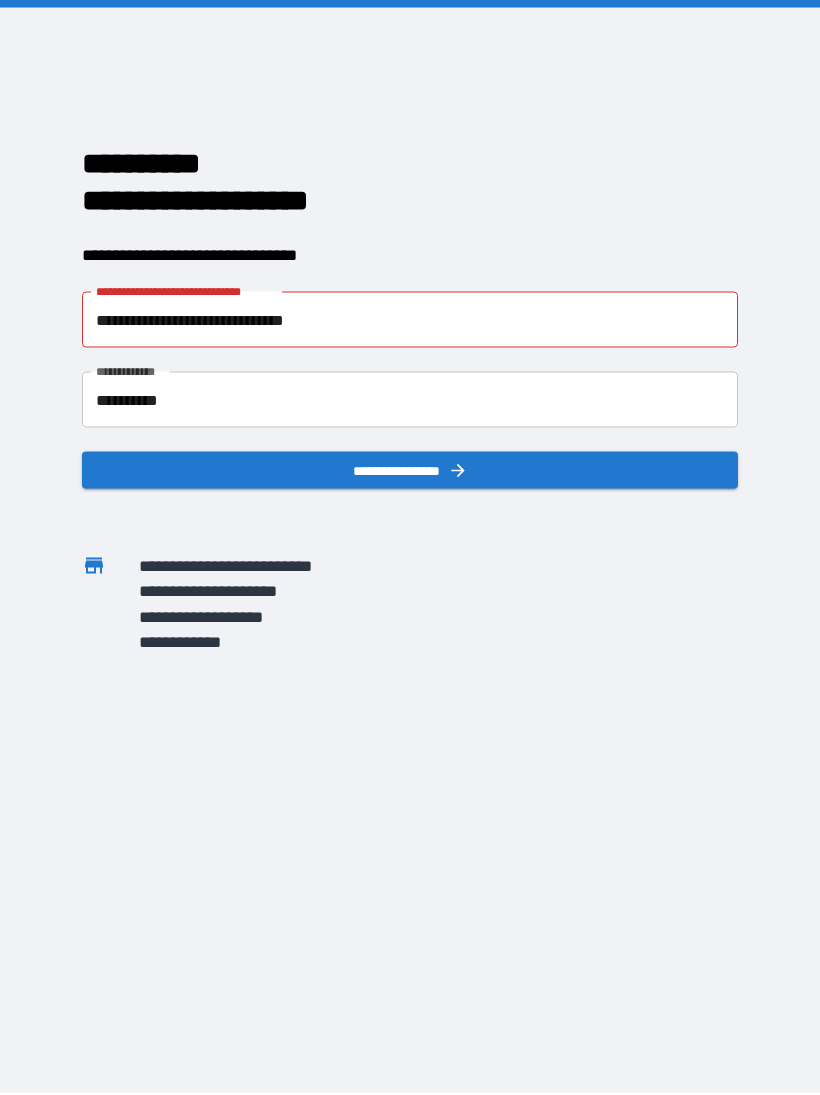 scroll, scrollTop: 3, scrollLeft: 0, axis: vertical 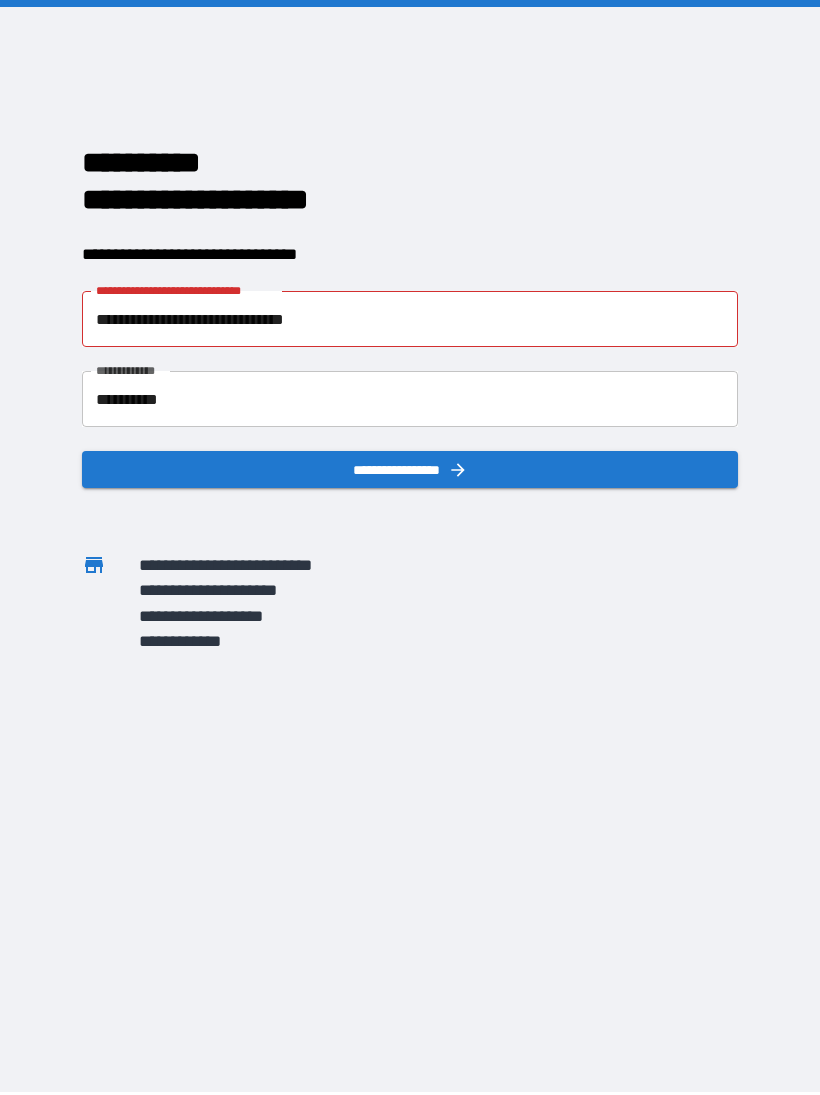 click on "**********" at bounding box center [410, 469] 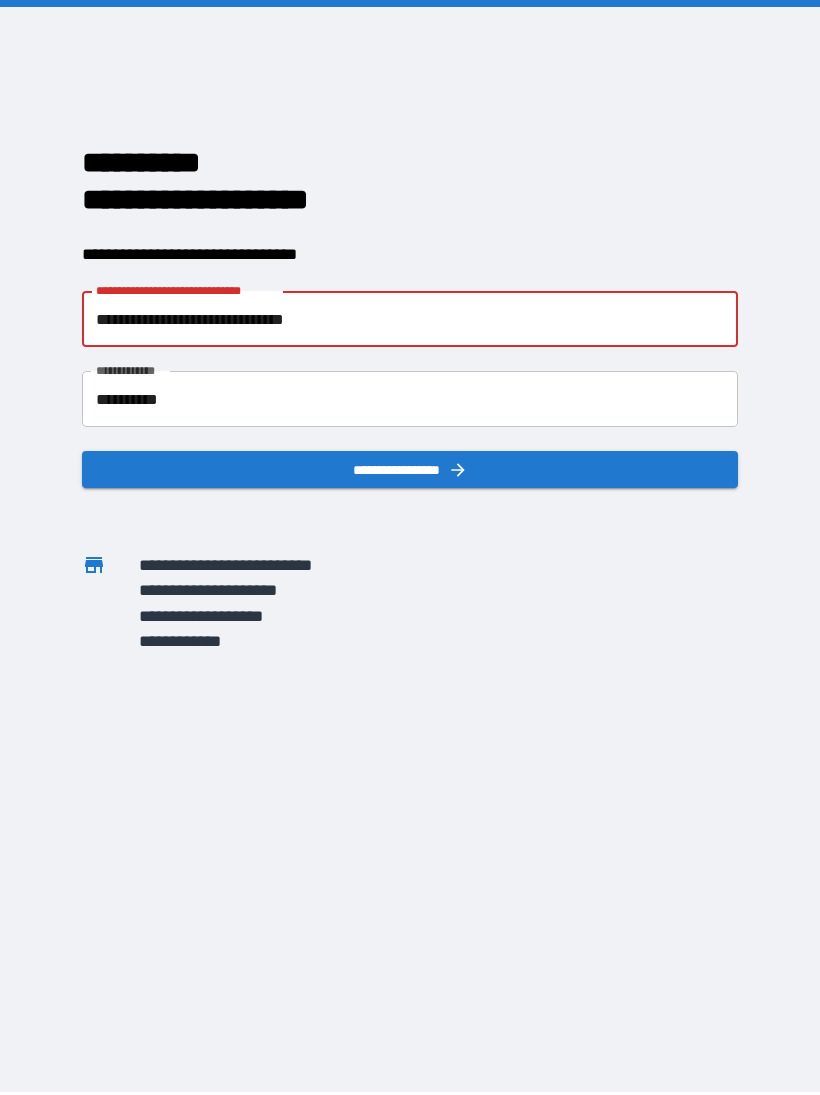 scroll, scrollTop: 2, scrollLeft: 0, axis: vertical 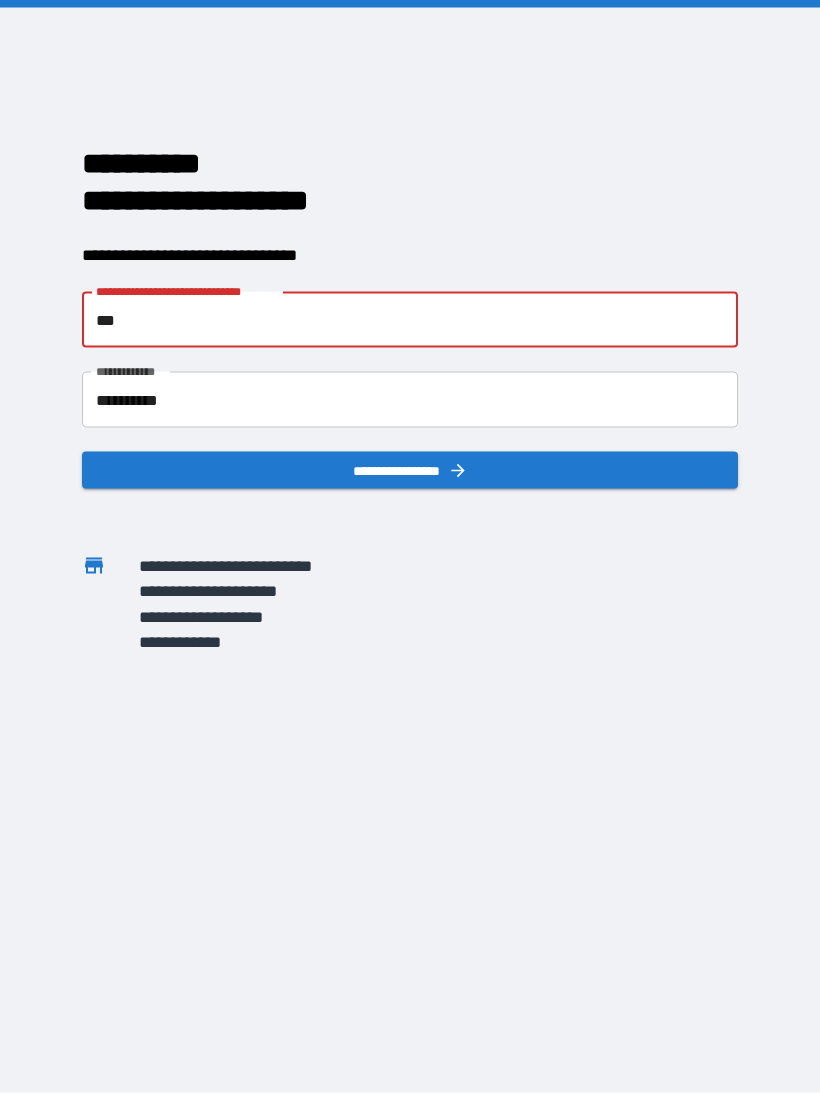 type on "*" 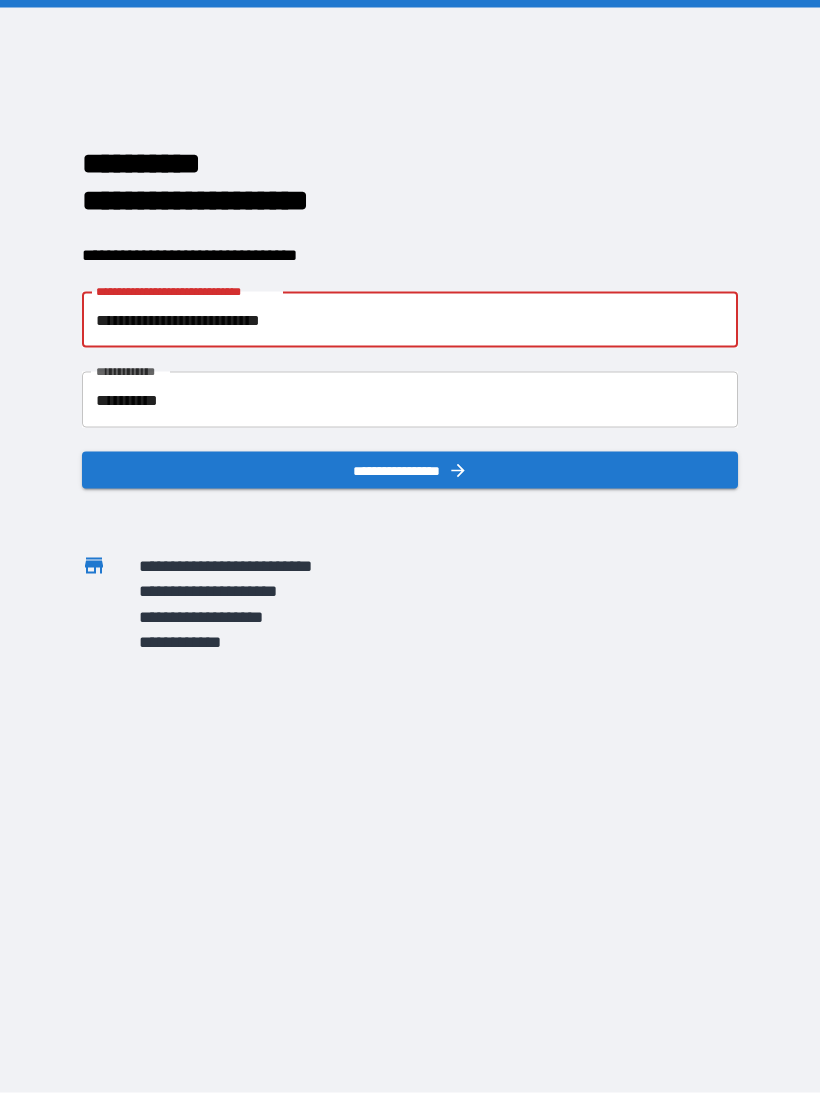 click on "**********" at bounding box center (410, 470) 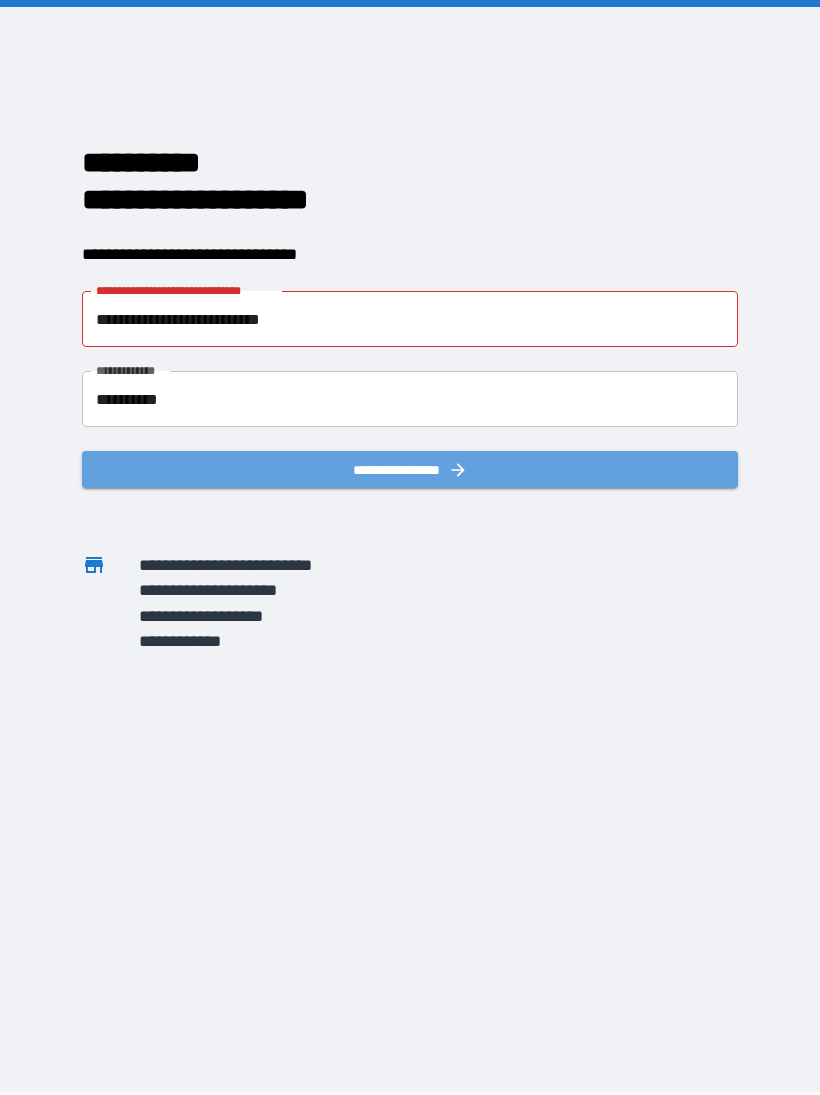 click on "**********" at bounding box center [410, 469] 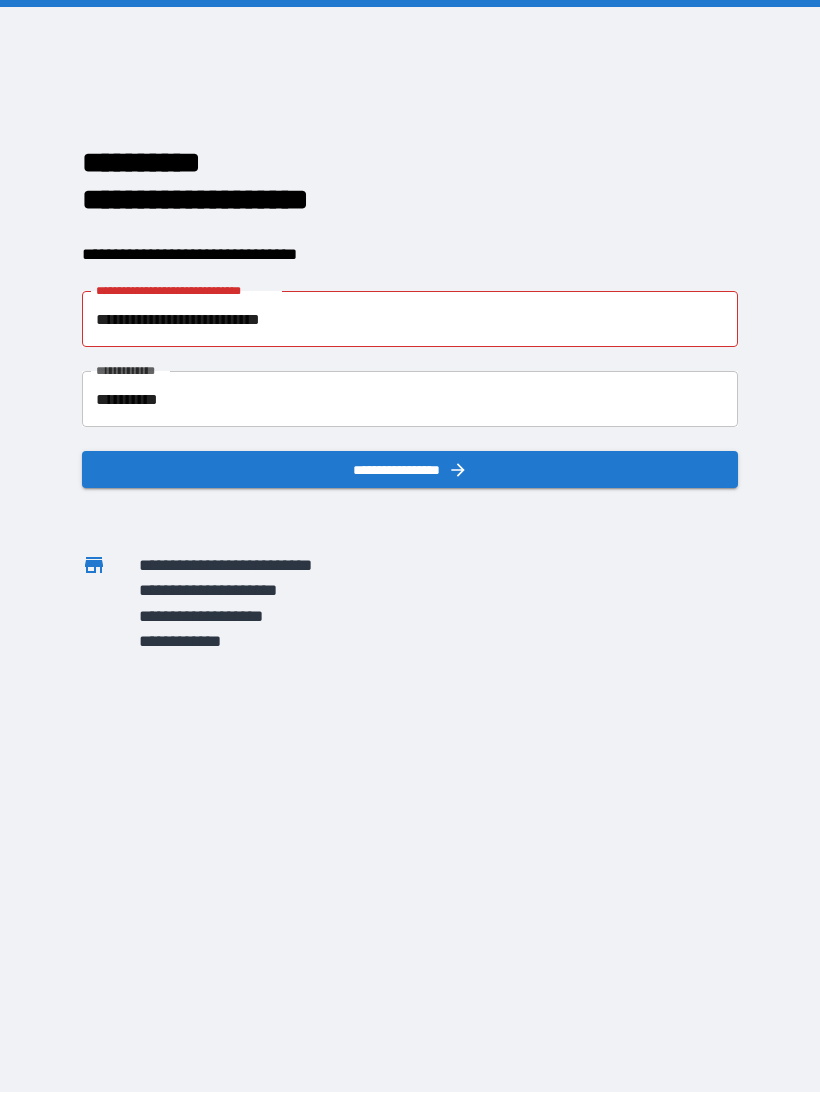 click on "**********" at bounding box center [410, 469] 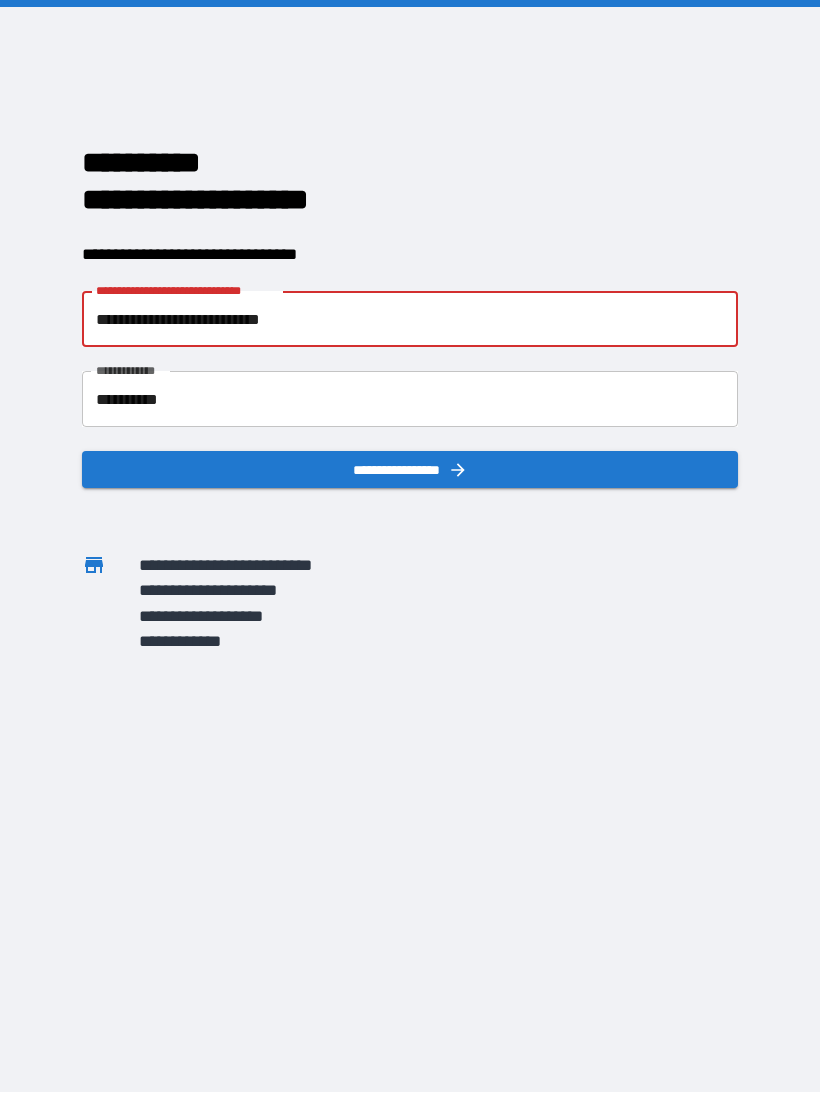 scroll, scrollTop: 2, scrollLeft: 0, axis: vertical 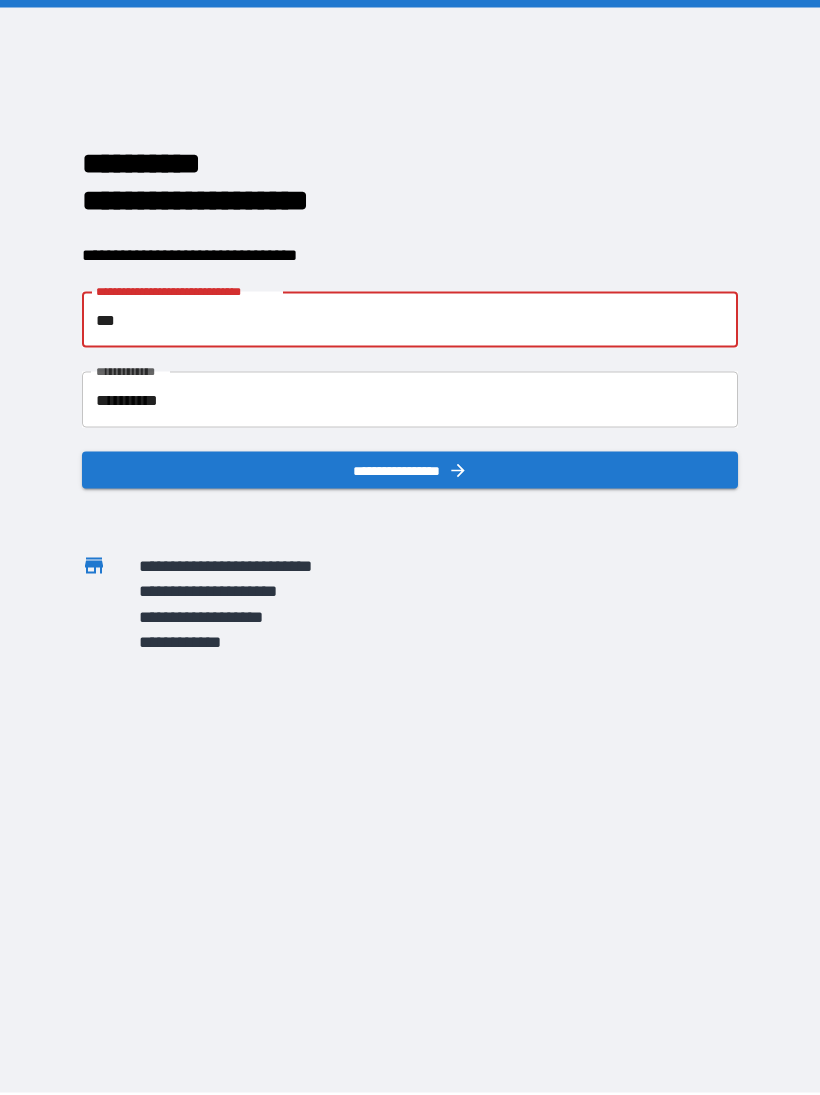 type on "*" 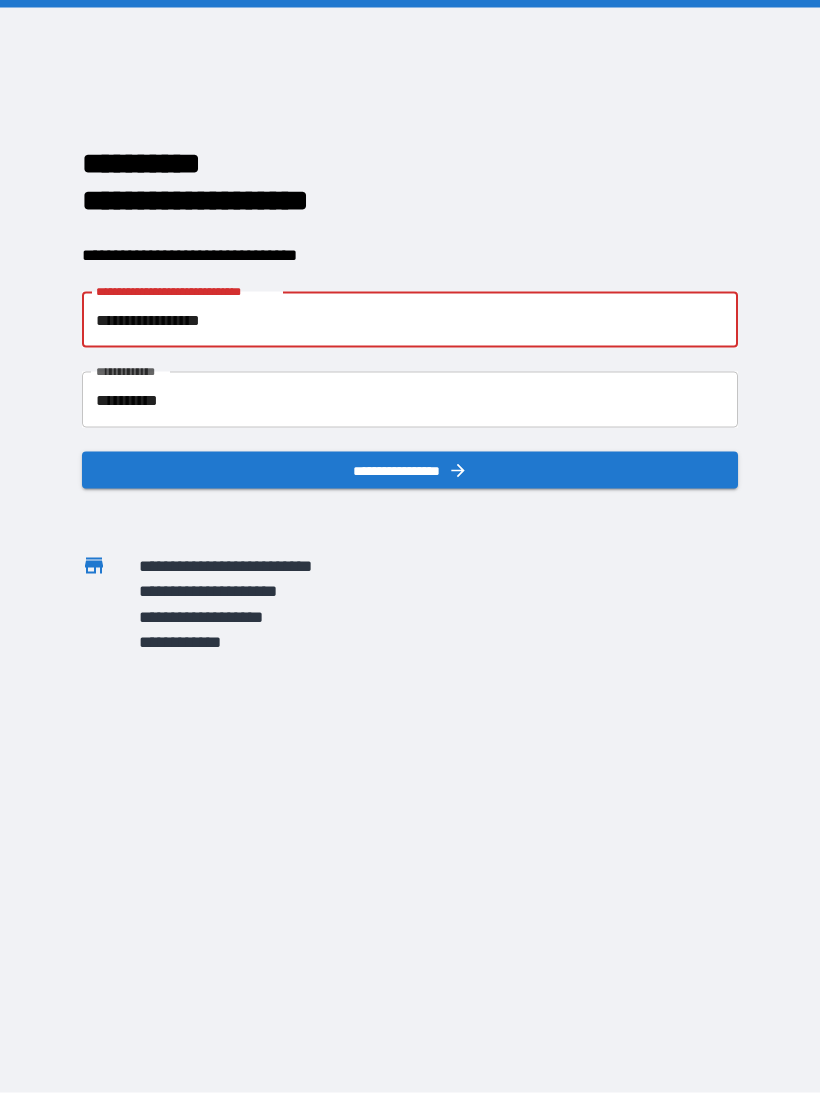 click on "**********" at bounding box center (410, 470) 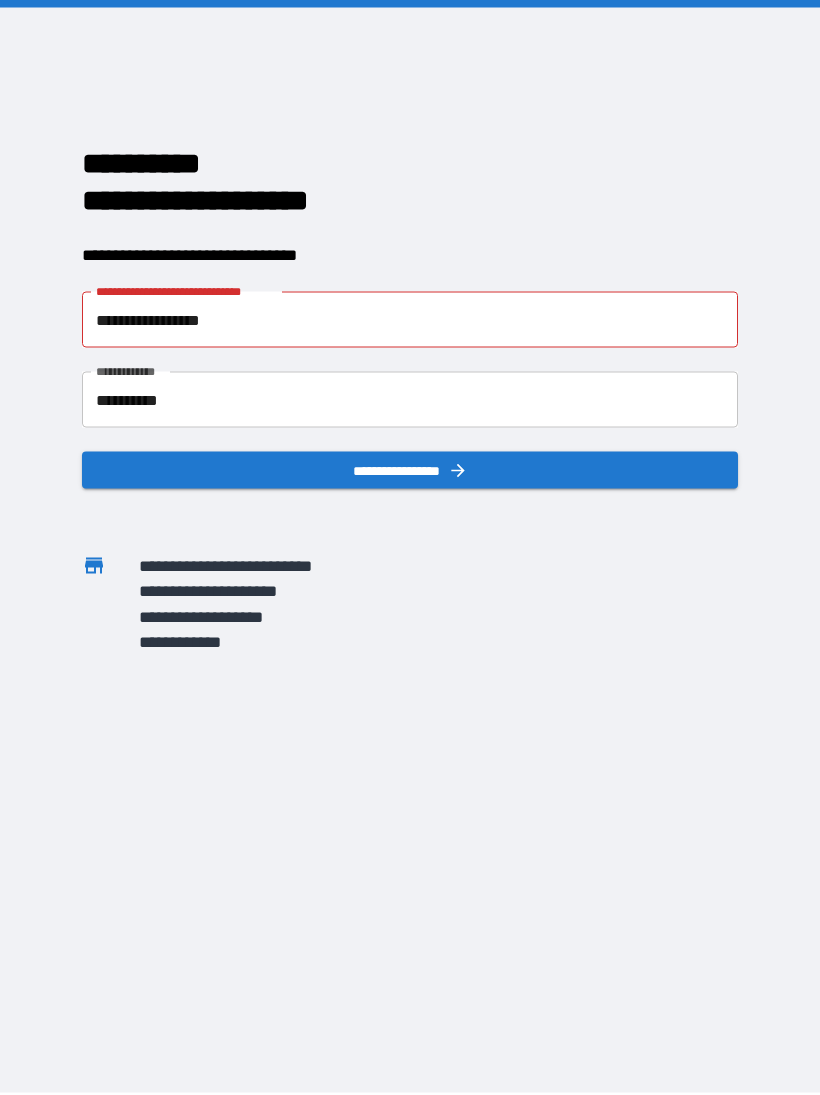 scroll, scrollTop: 3, scrollLeft: 0, axis: vertical 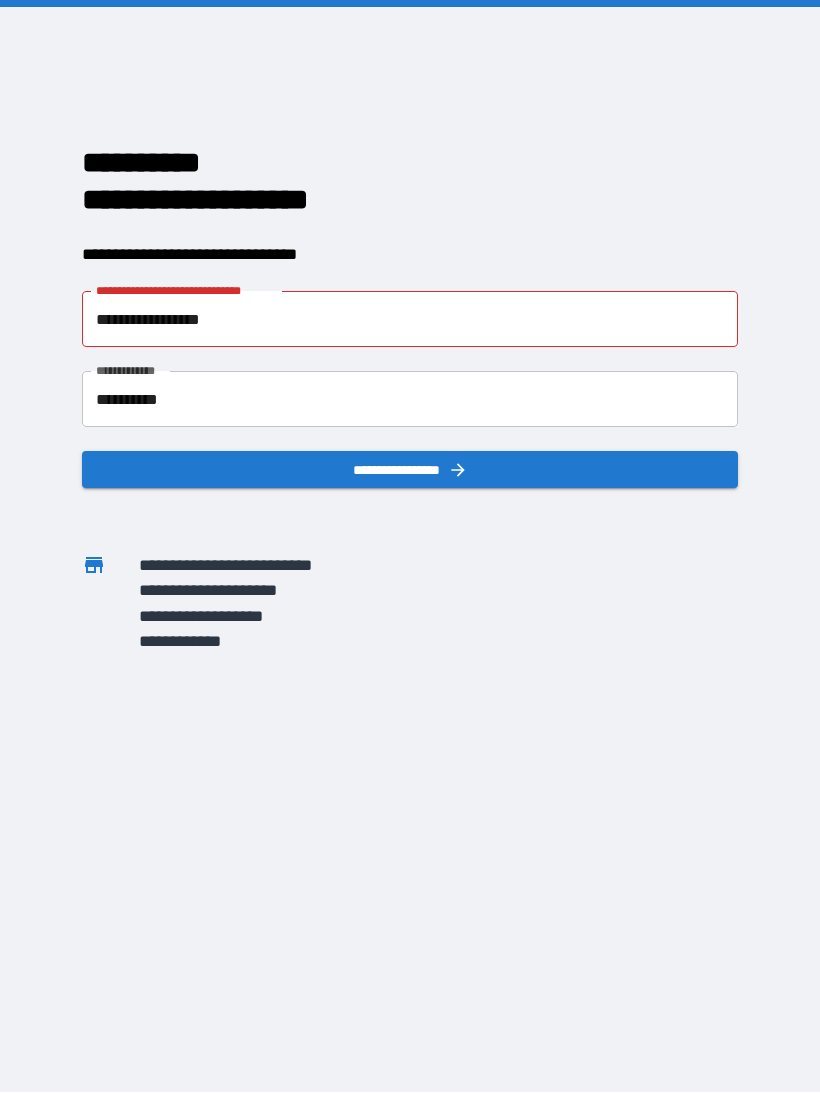 click on "**********" at bounding box center (410, 319) 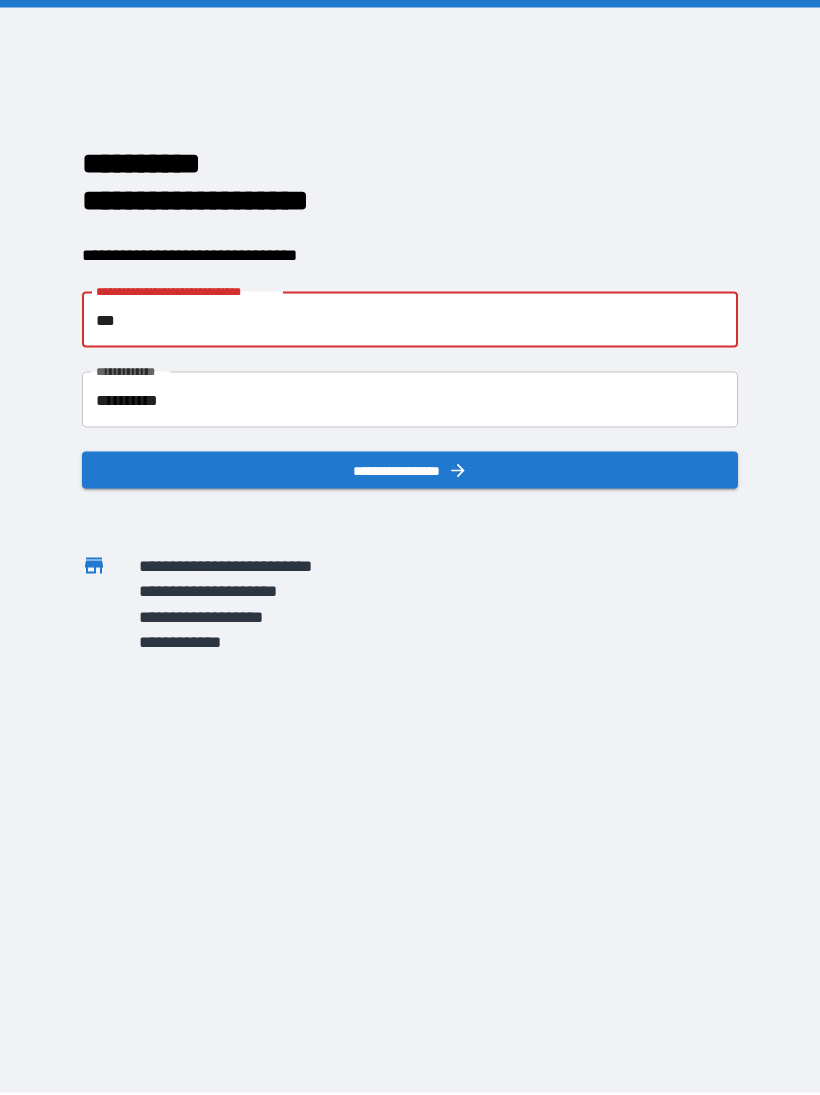 type on "*" 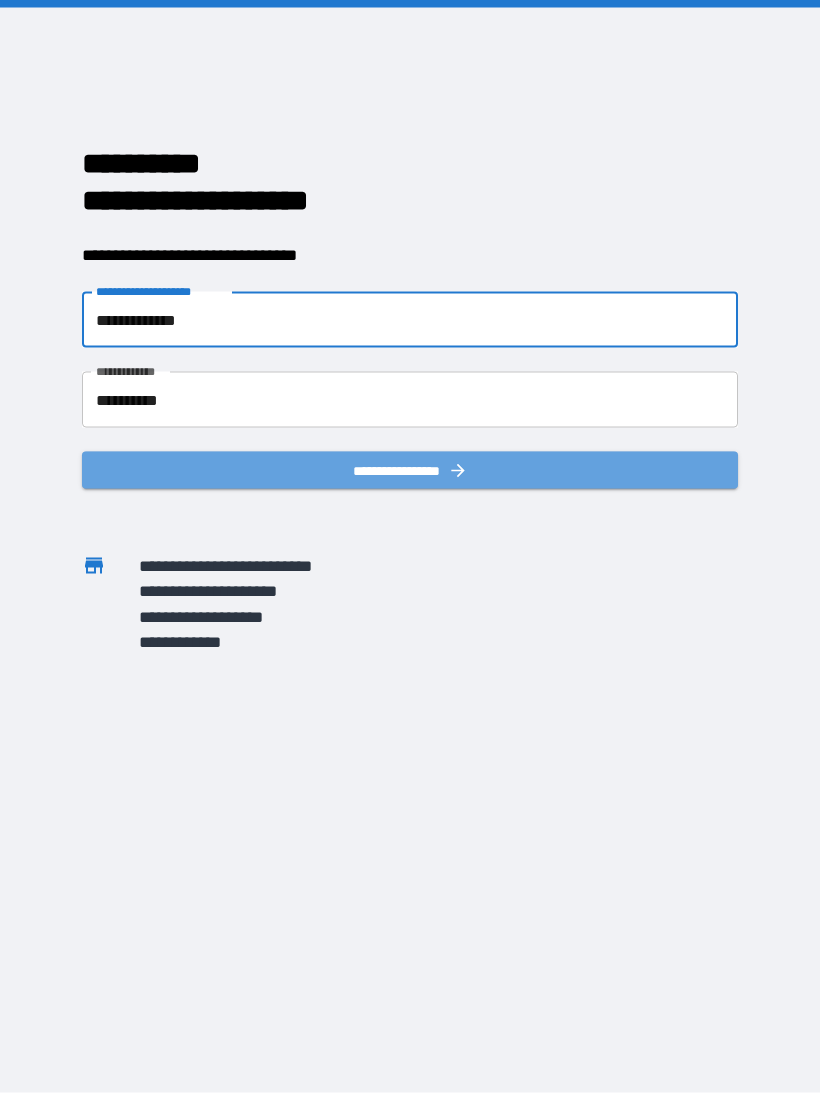 click on "**********" at bounding box center (410, 470) 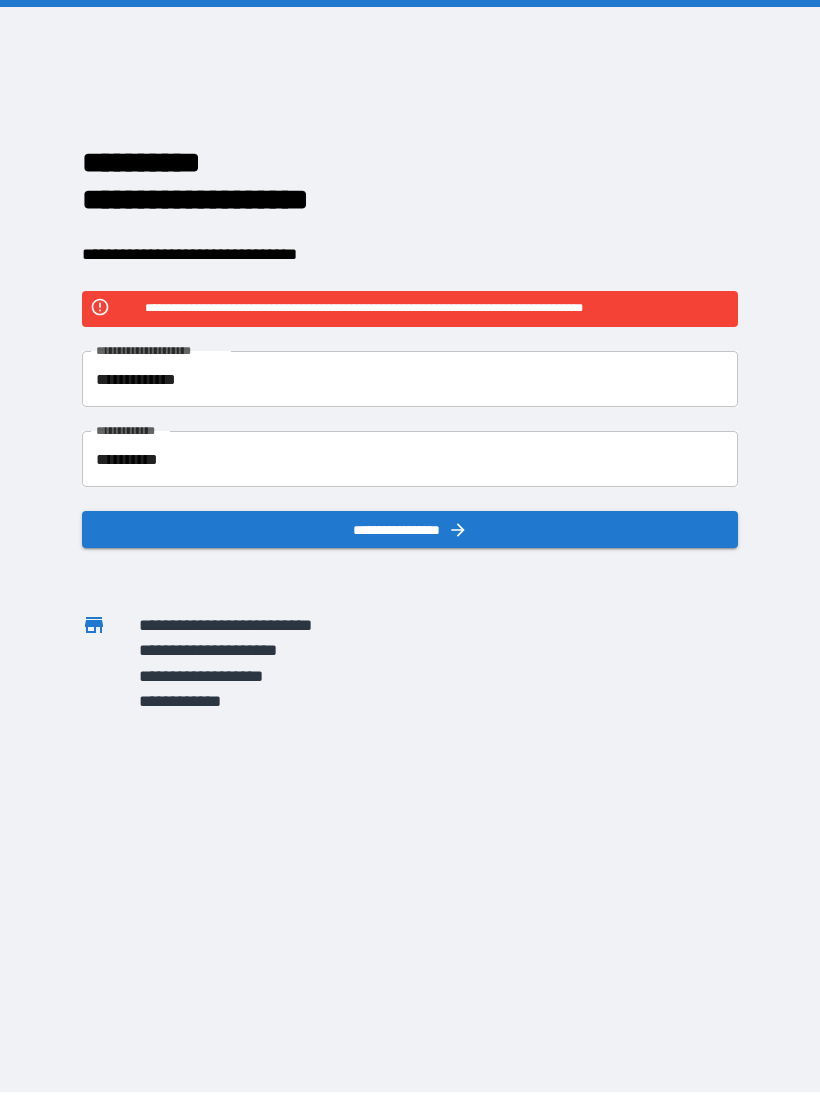 click 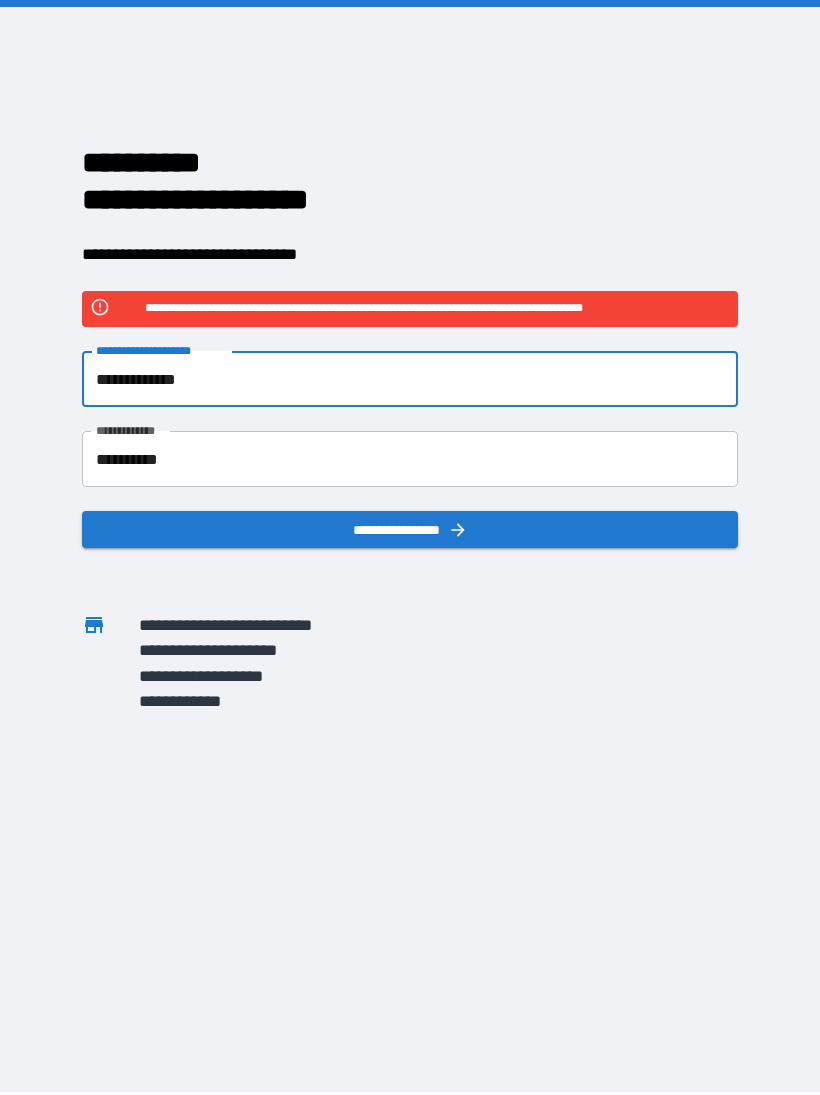 scroll, scrollTop: 2, scrollLeft: 0, axis: vertical 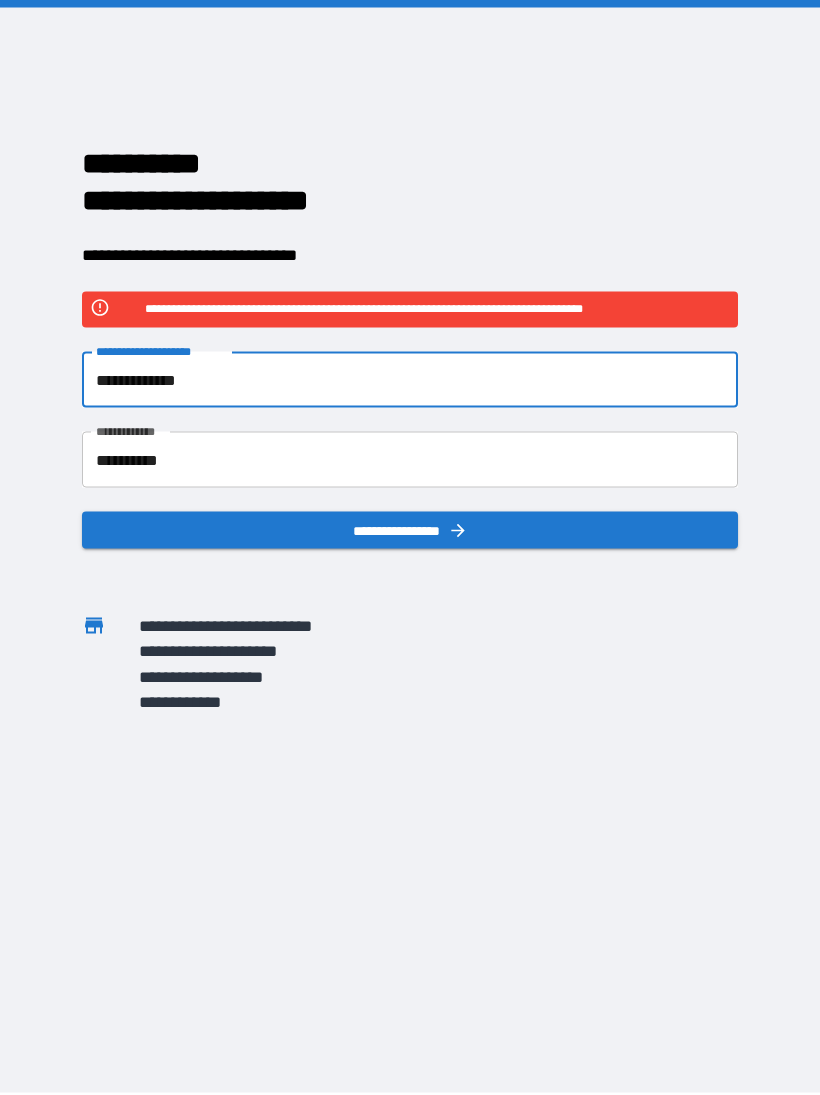 type on "**********" 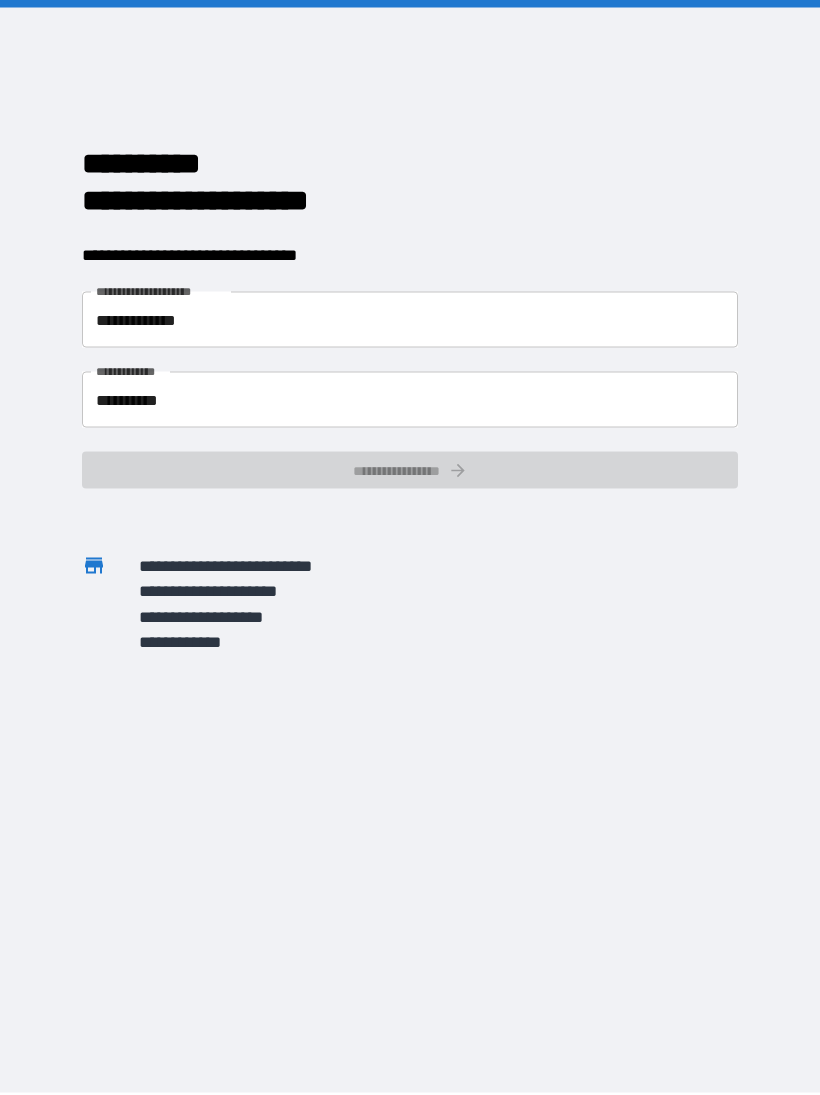 scroll, scrollTop: 3, scrollLeft: 0, axis: vertical 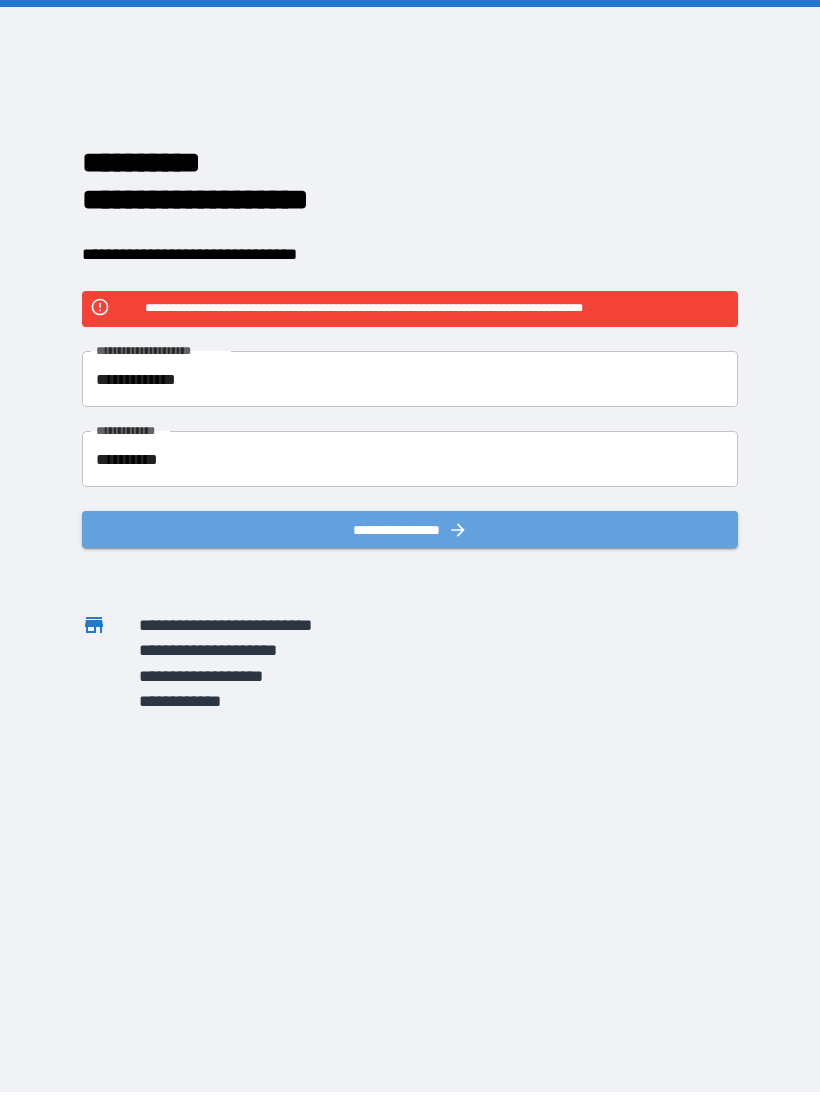 click on "**********" at bounding box center (410, 529) 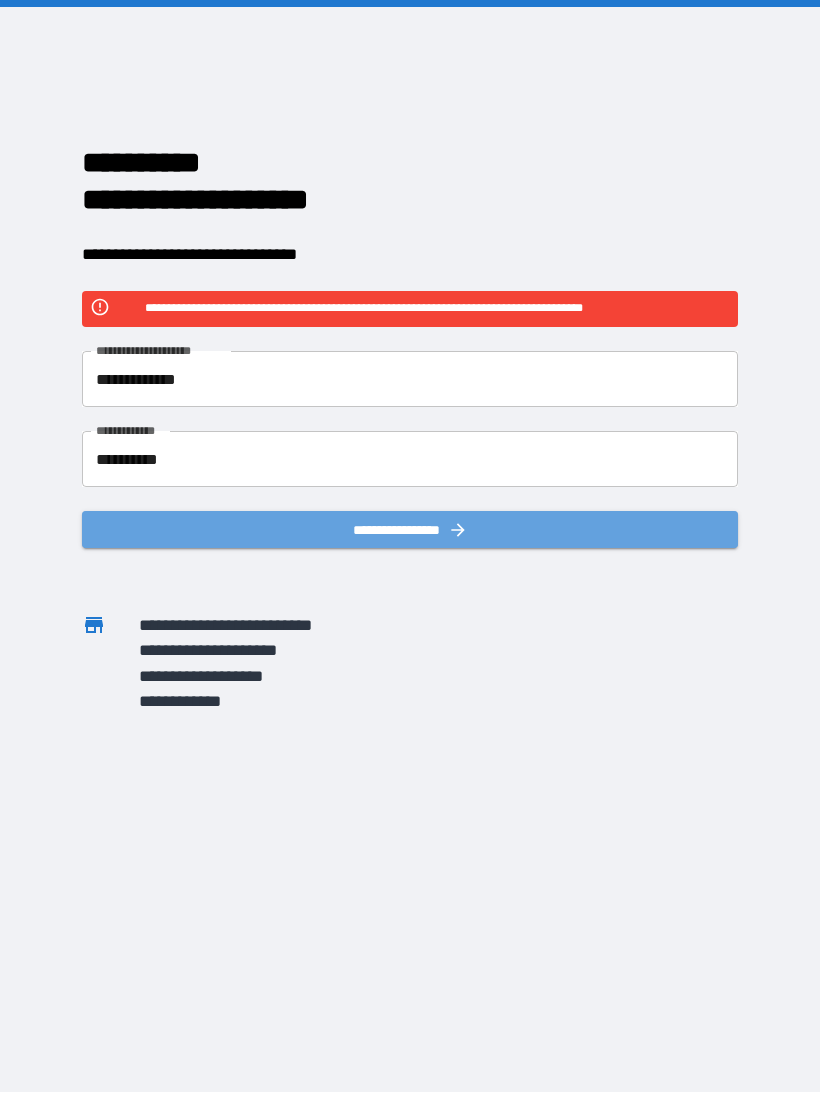 click on "**********" at bounding box center (410, 529) 